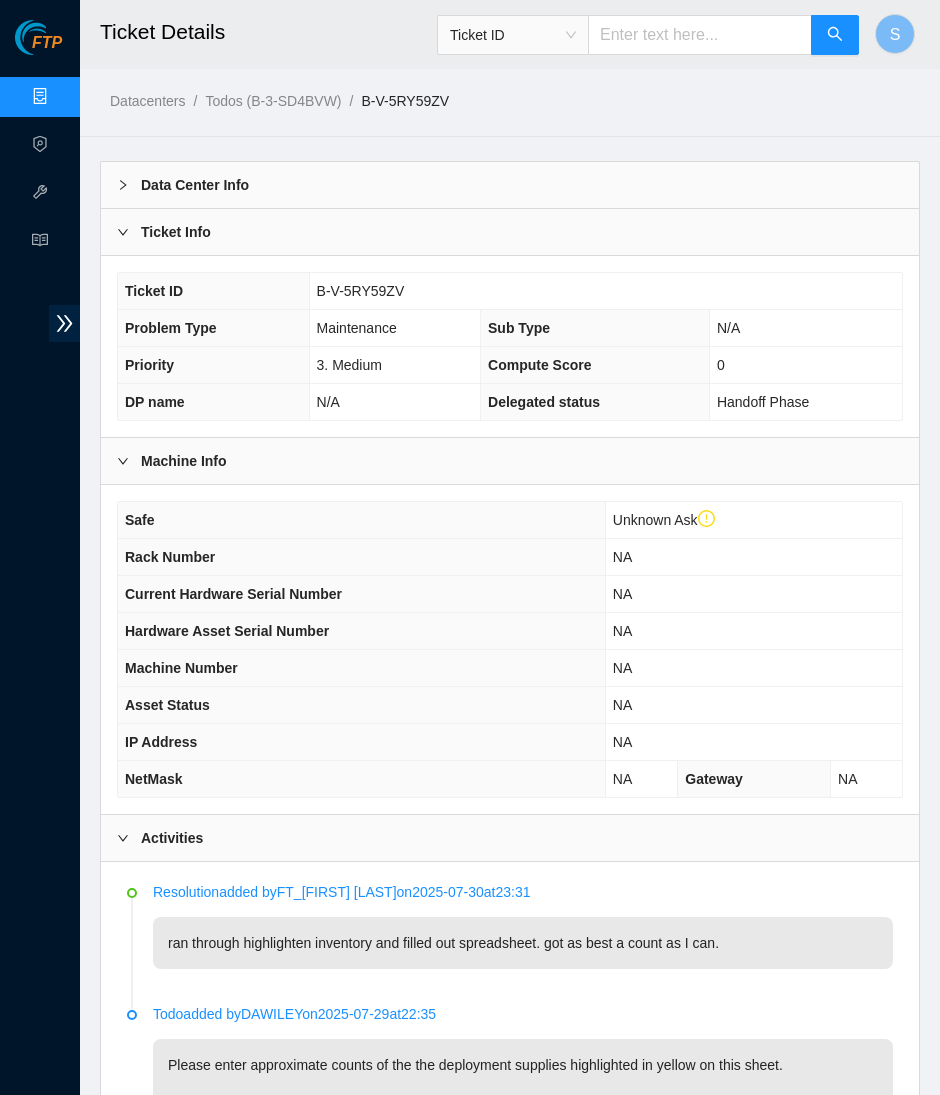 scroll, scrollTop: 0, scrollLeft: 0, axis: both 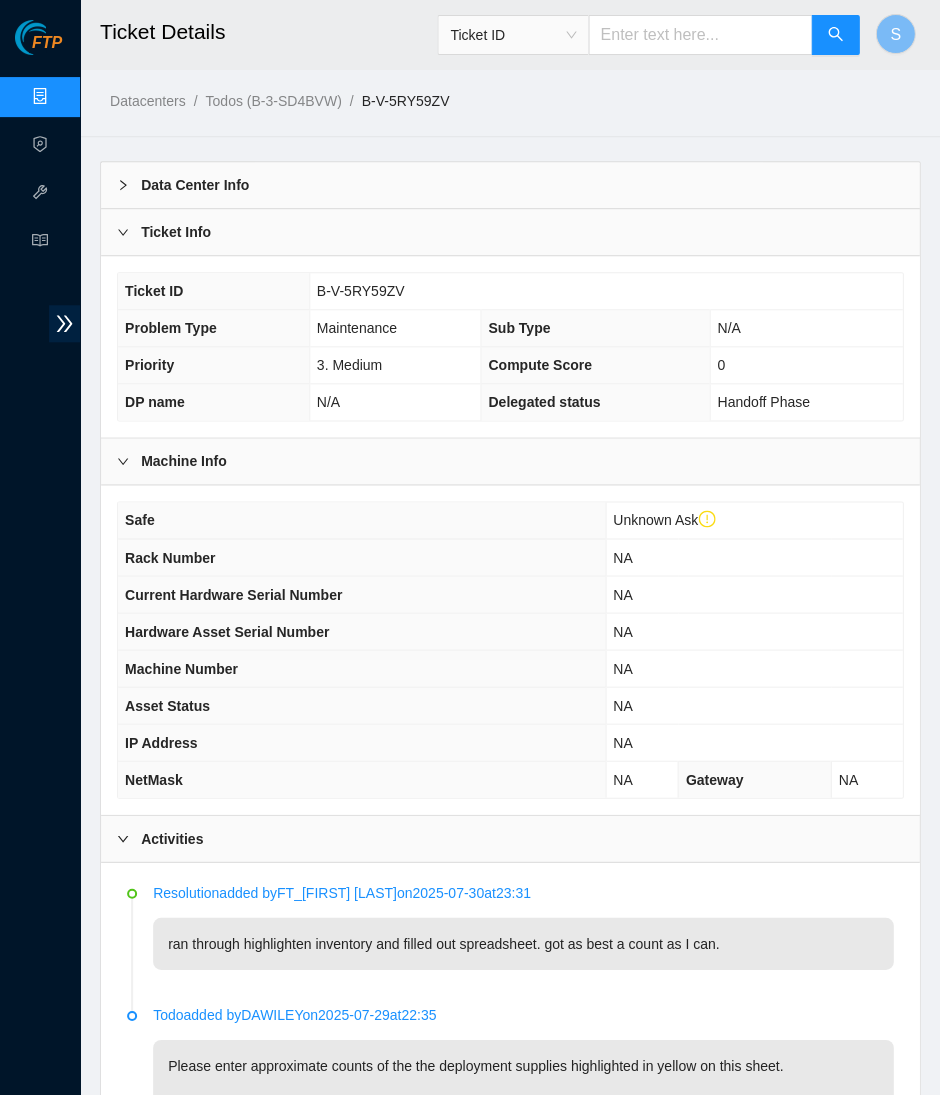 click on "FTP" at bounding box center (47, 43) 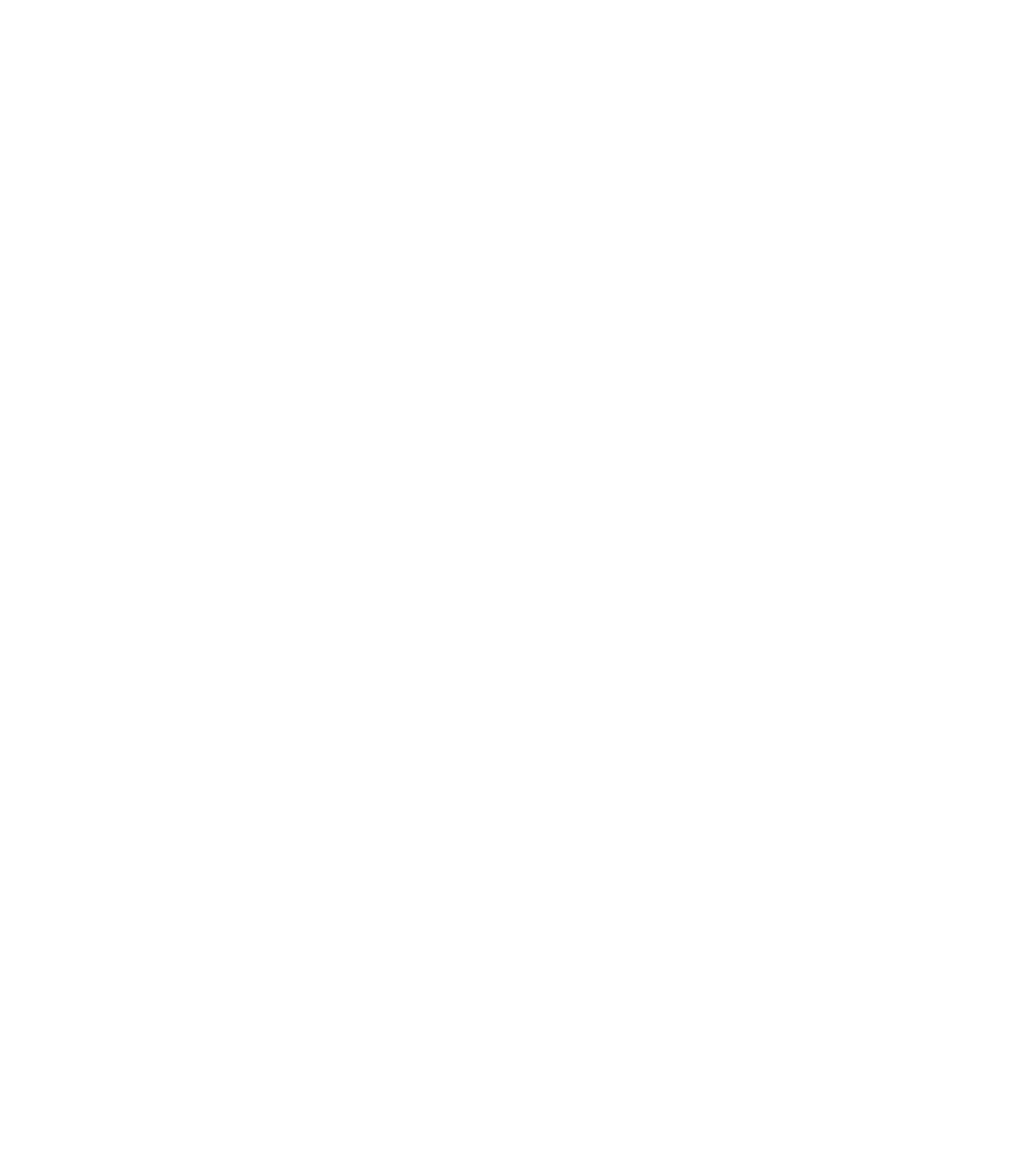 scroll, scrollTop: 0, scrollLeft: 0, axis: both 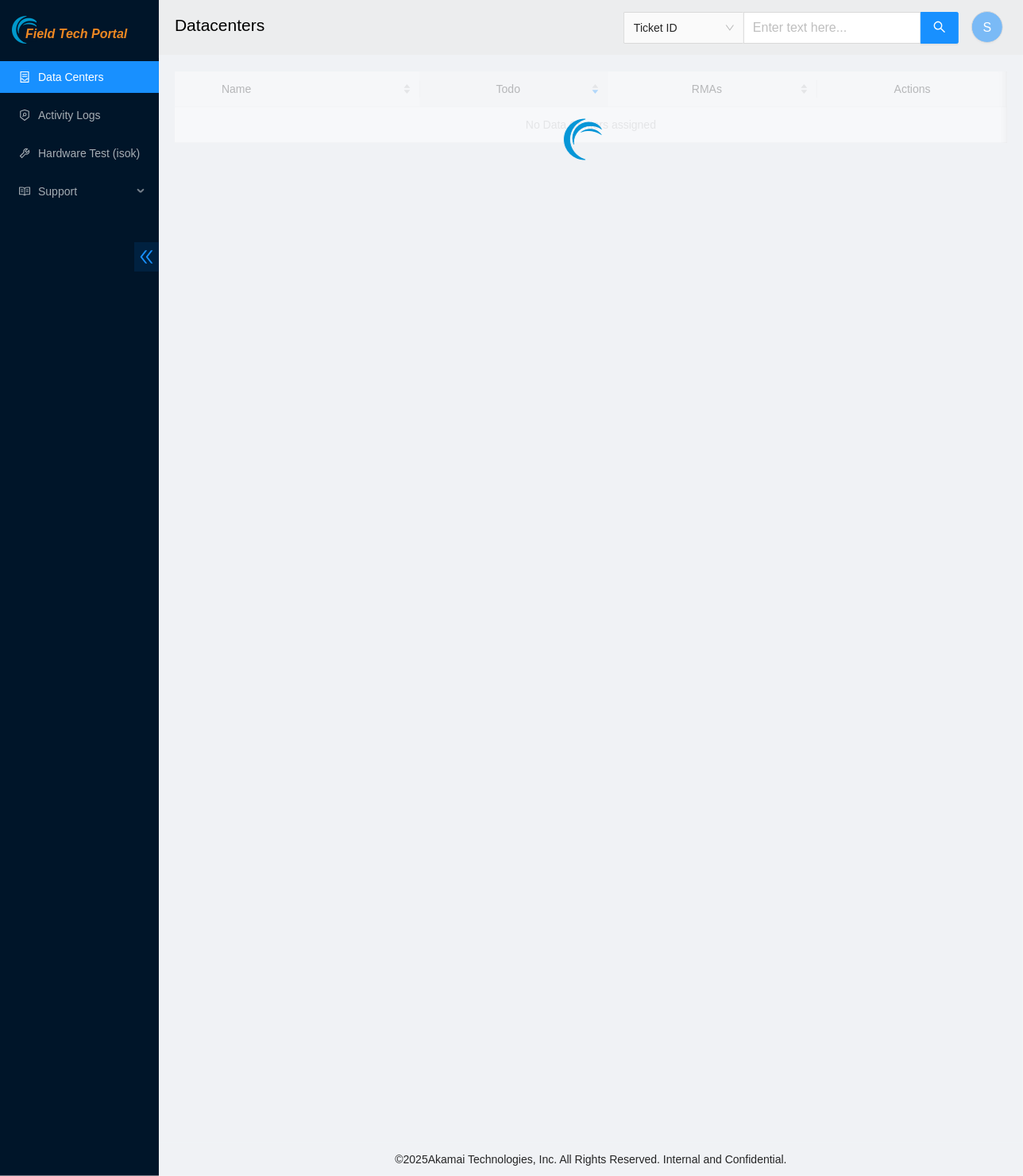 click 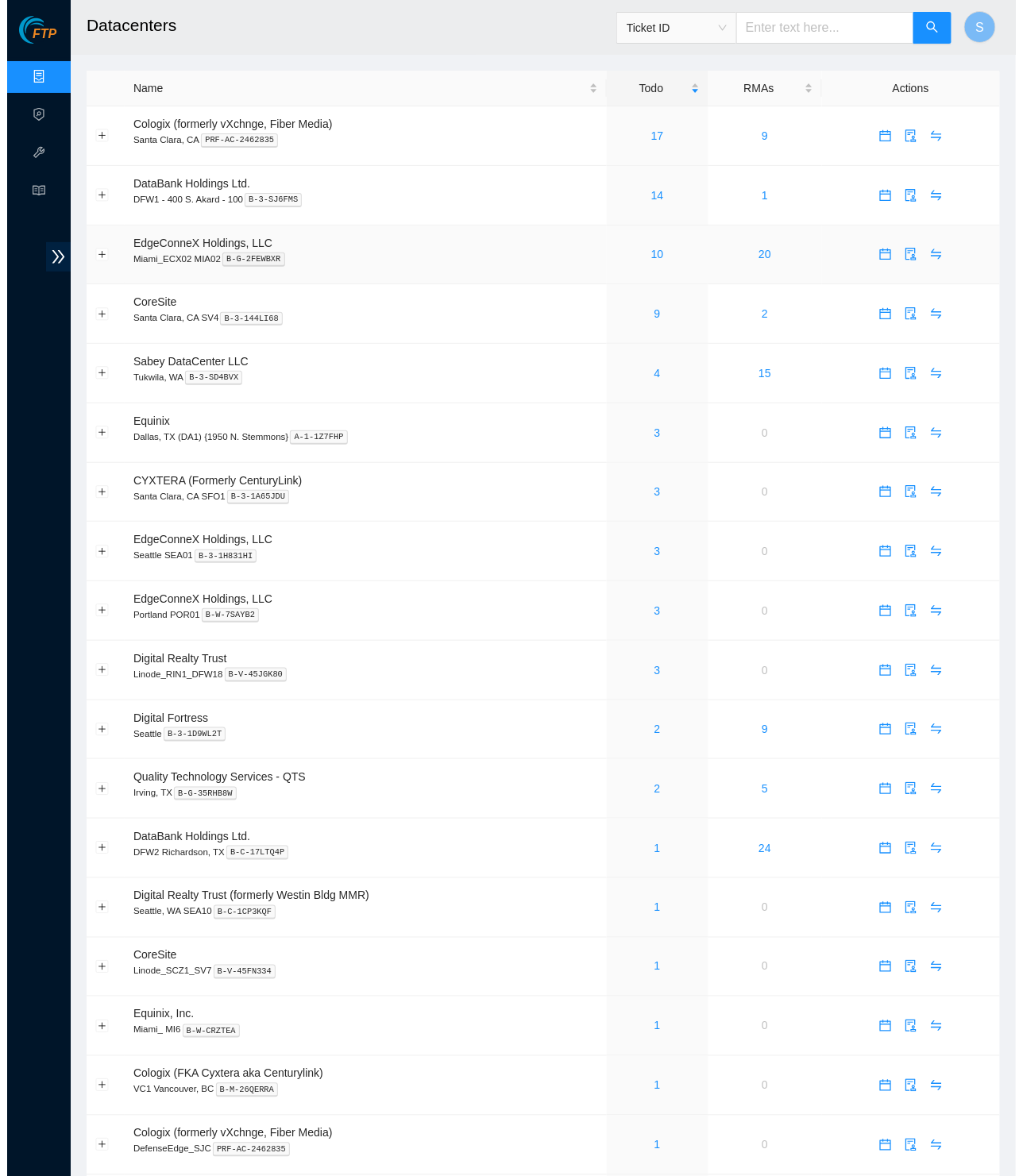 scroll, scrollTop: 0, scrollLeft: 0, axis: both 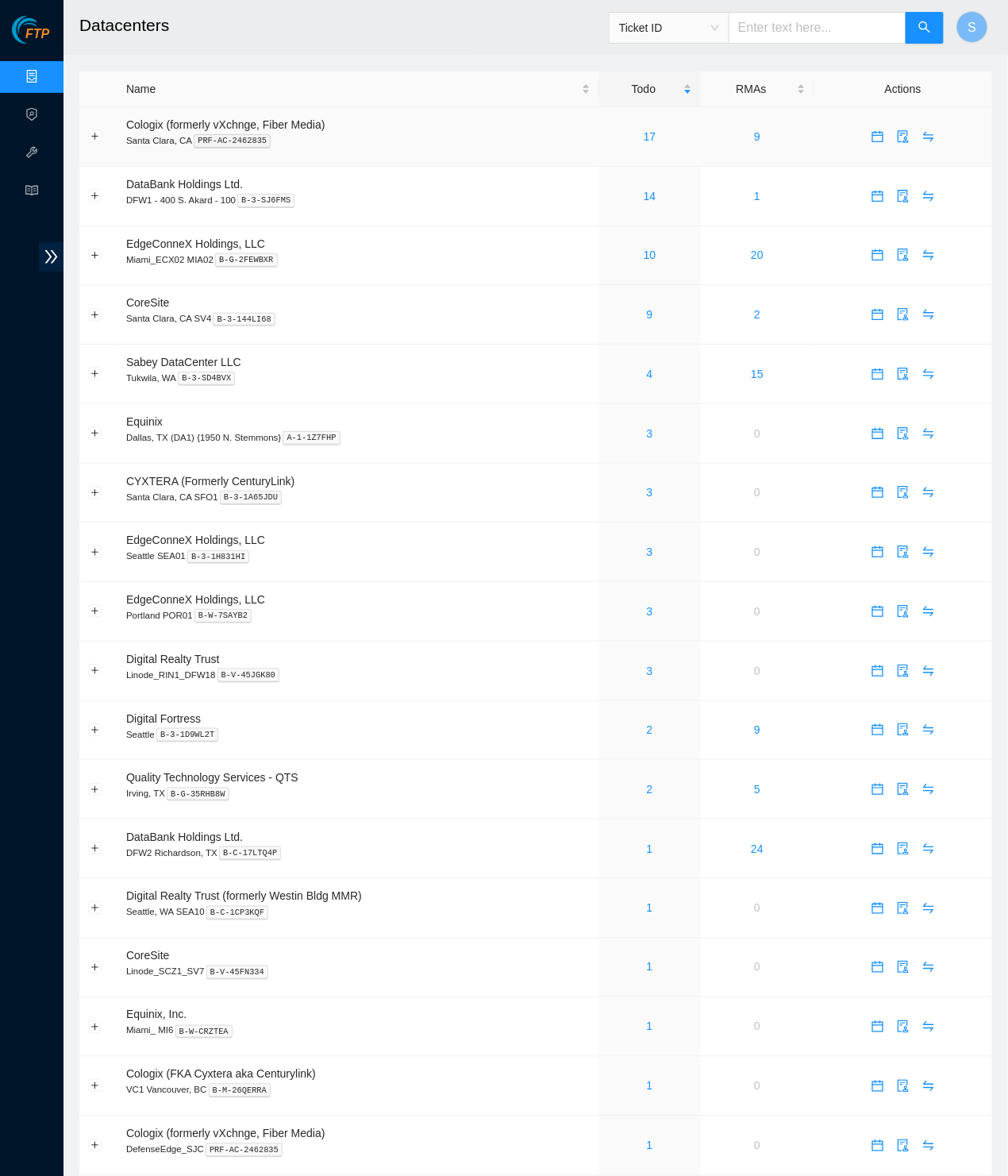 drag, startPoint x: 681, startPoint y: 137, endPoint x: 668, endPoint y: 152, distance: 19.849433 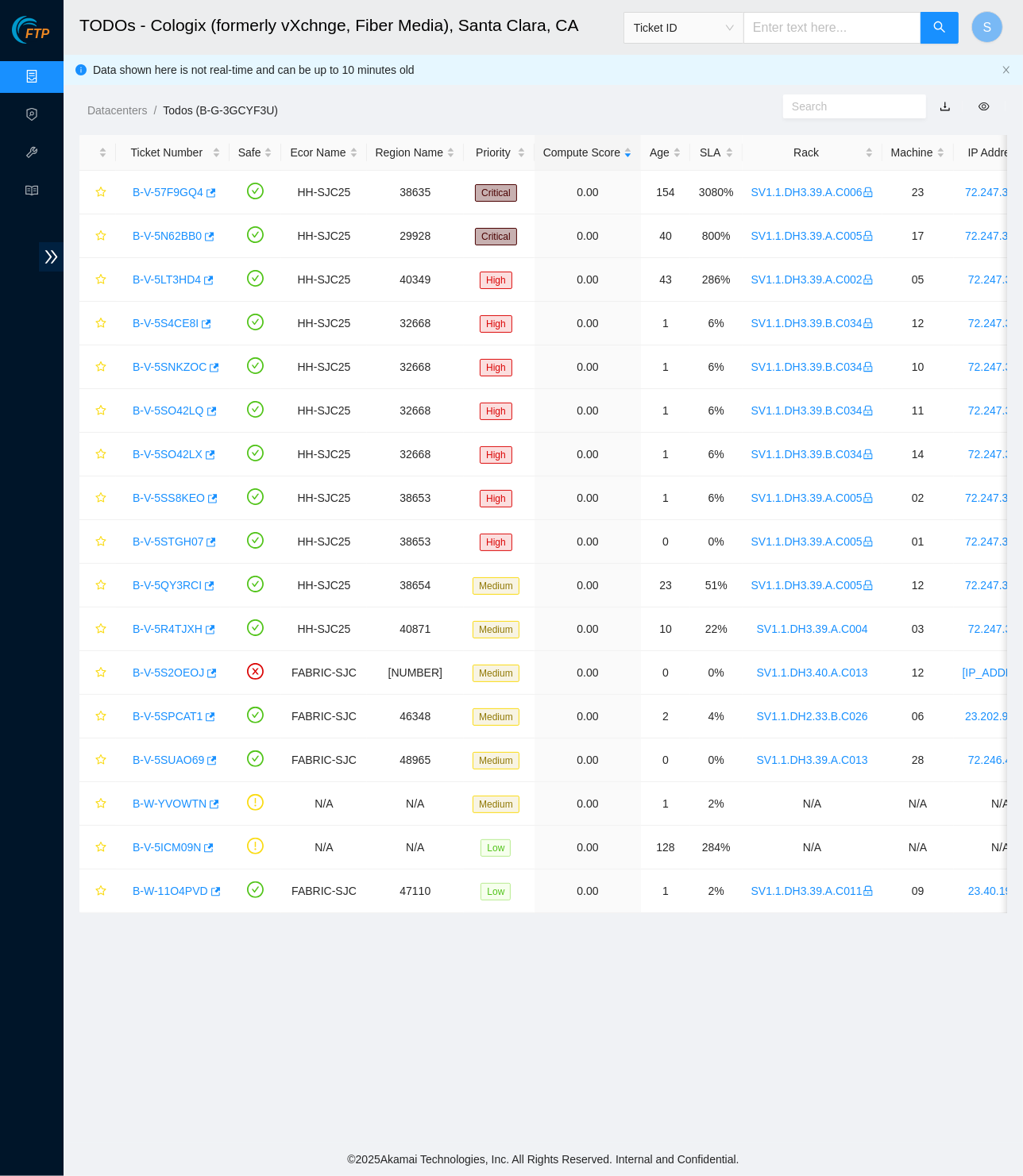 click on "FTP" at bounding box center (37, 34) 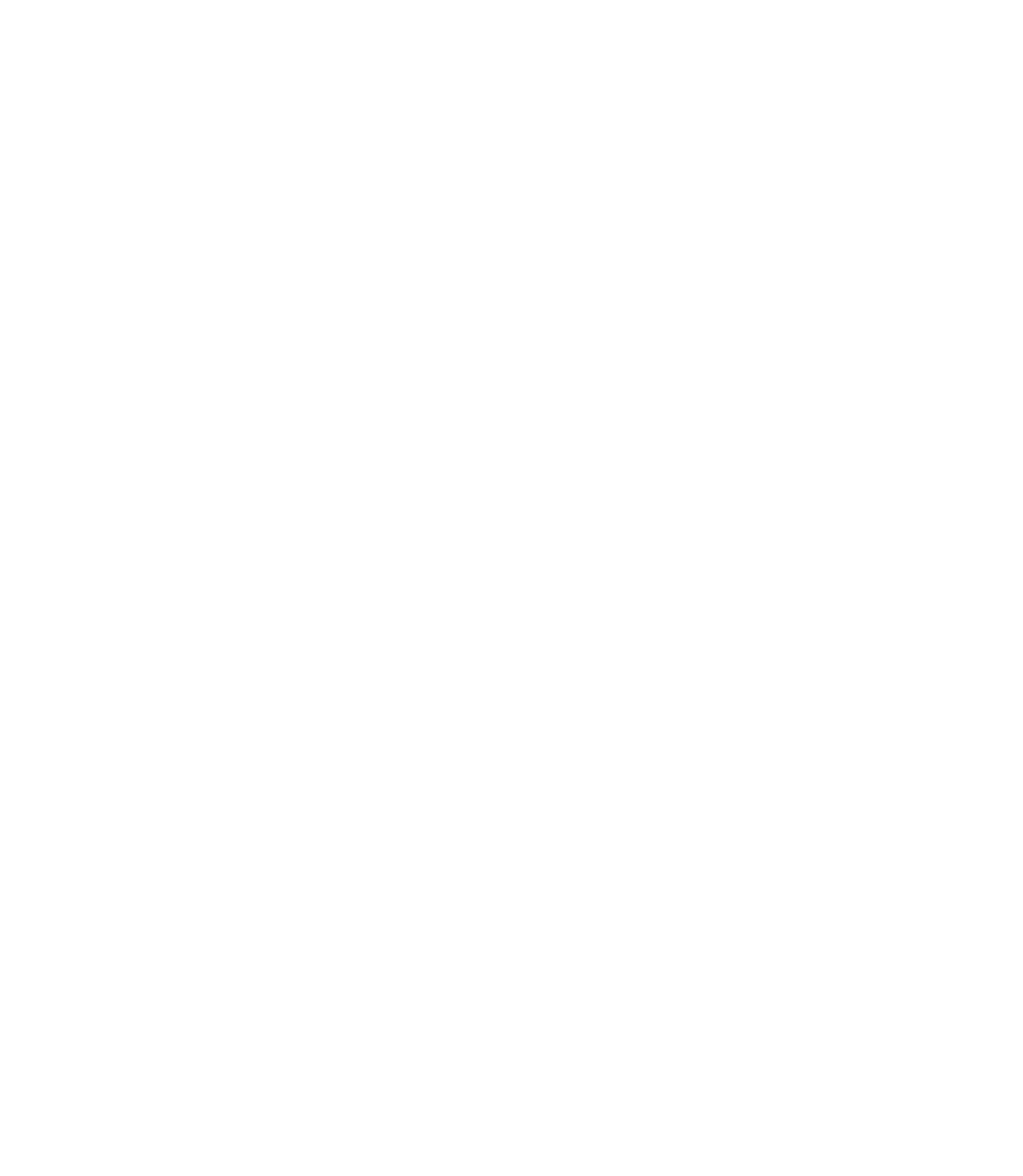 scroll, scrollTop: 0, scrollLeft: 0, axis: both 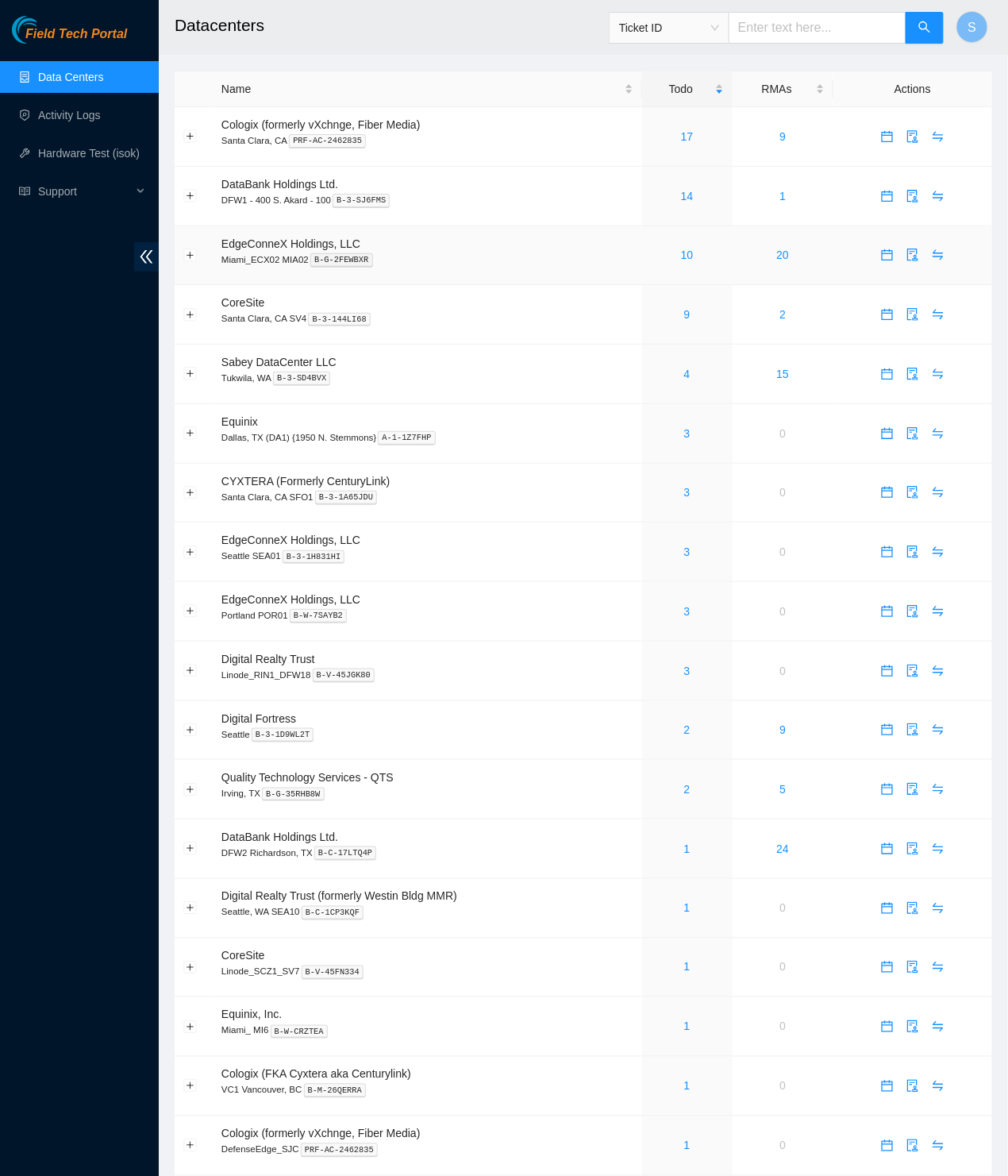 click on "EdgeConneX Holdings, LLC Miami_ECX02 MIA02 B-G-2FEWBXR" at bounding box center (427, 256) 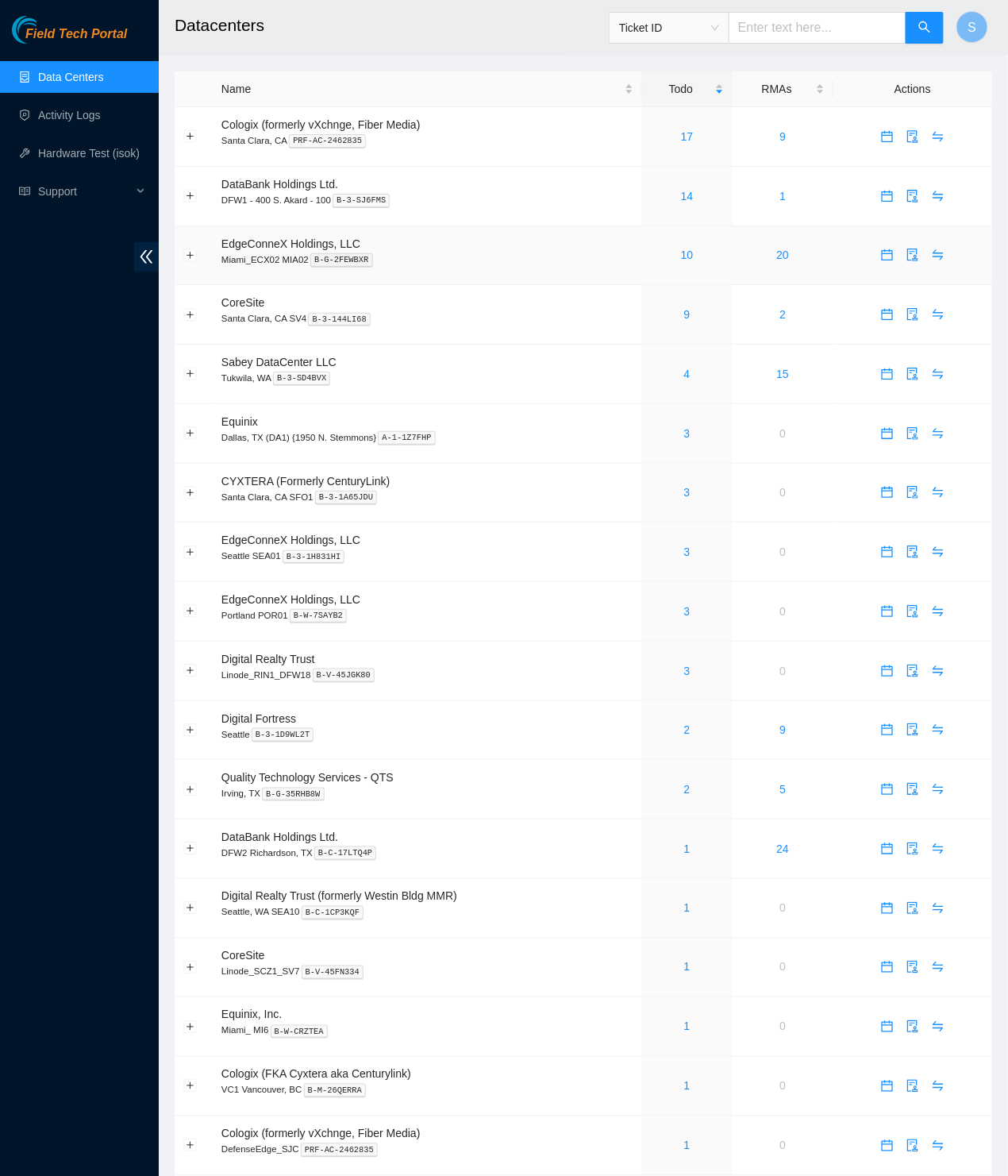click on "Miami_ECX02 MIA02 B-G-2FEWBXR" at bounding box center (427, 260) 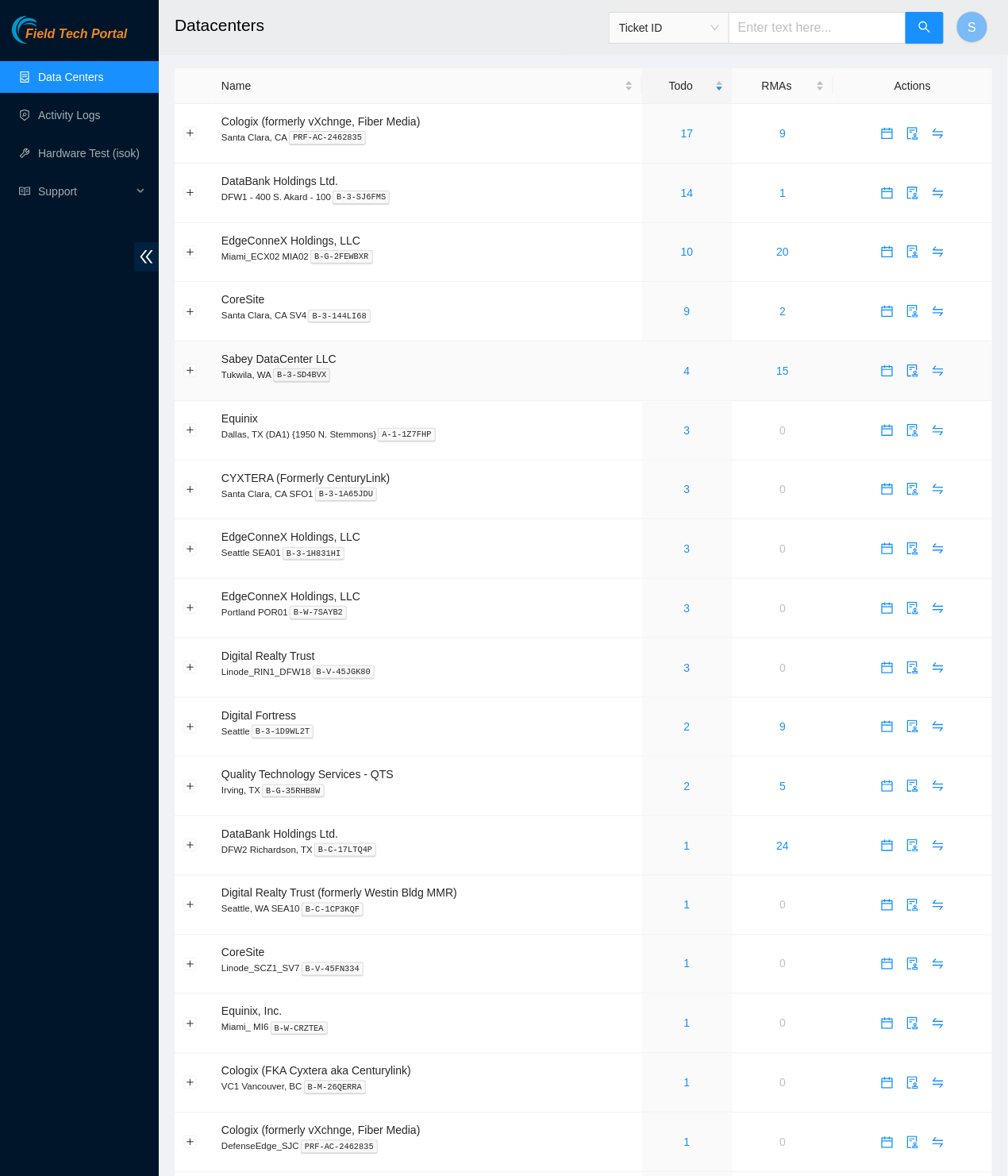 scroll, scrollTop: 0, scrollLeft: 0, axis: both 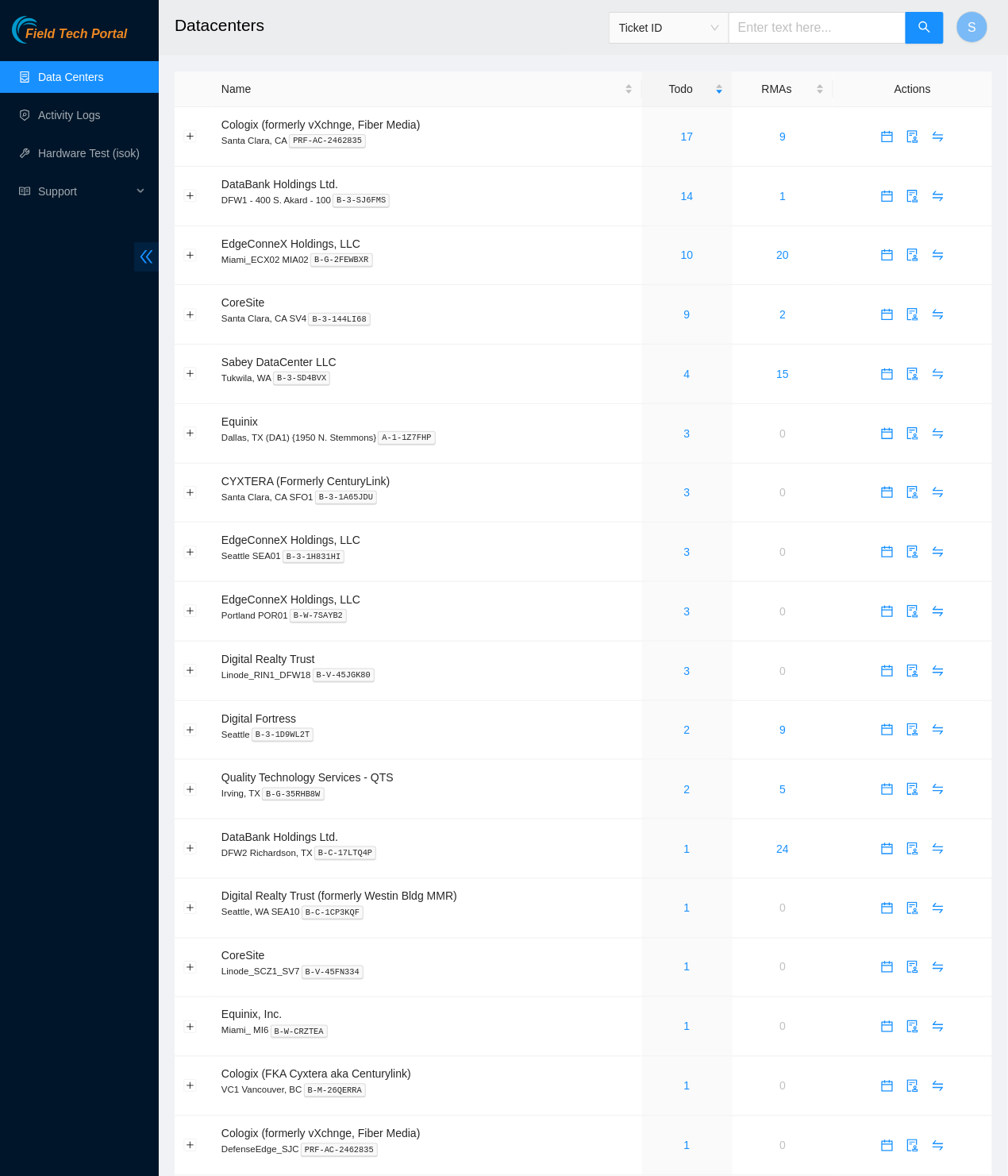 click 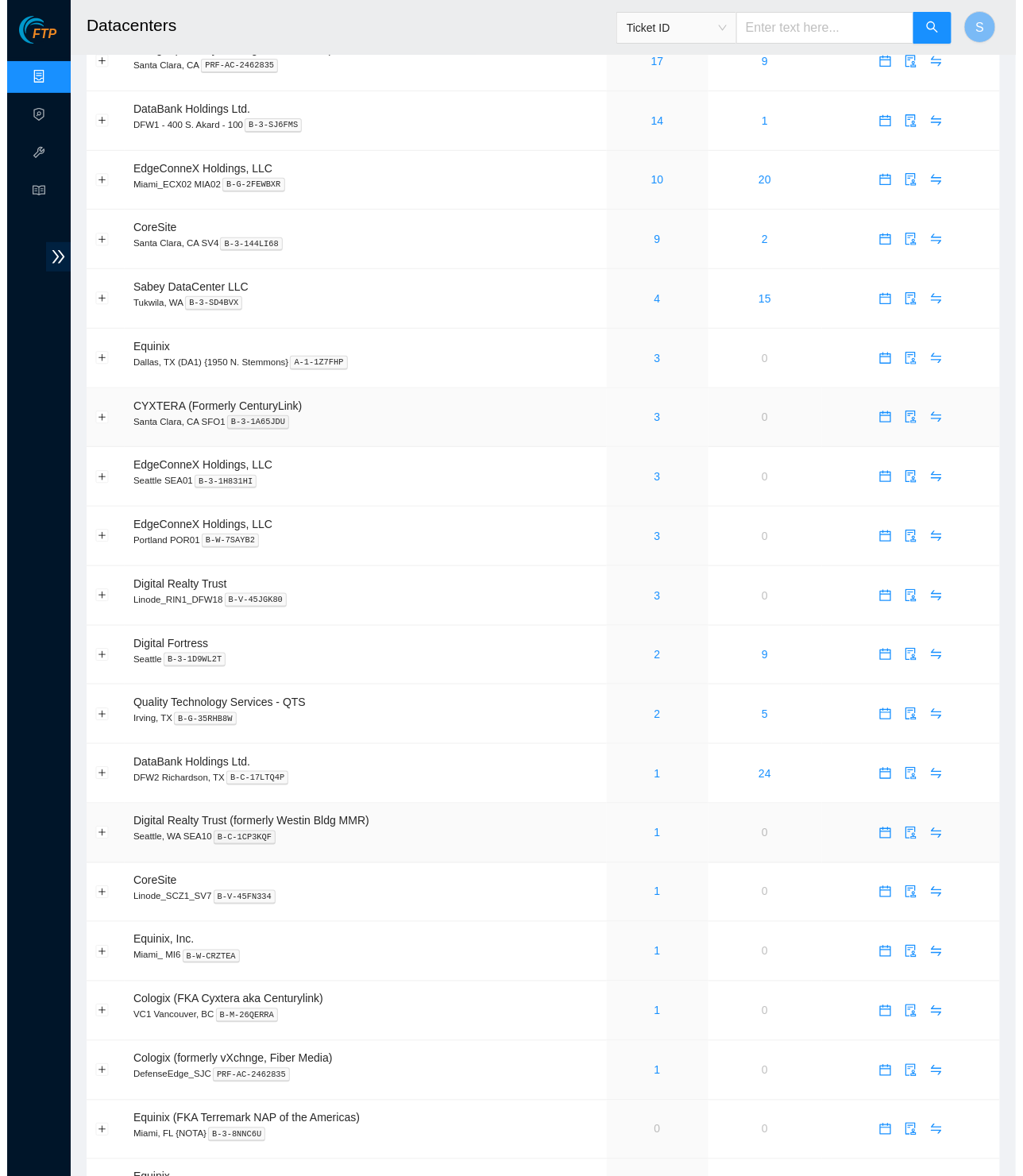 scroll, scrollTop: 0, scrollLeft: 0, axis: both 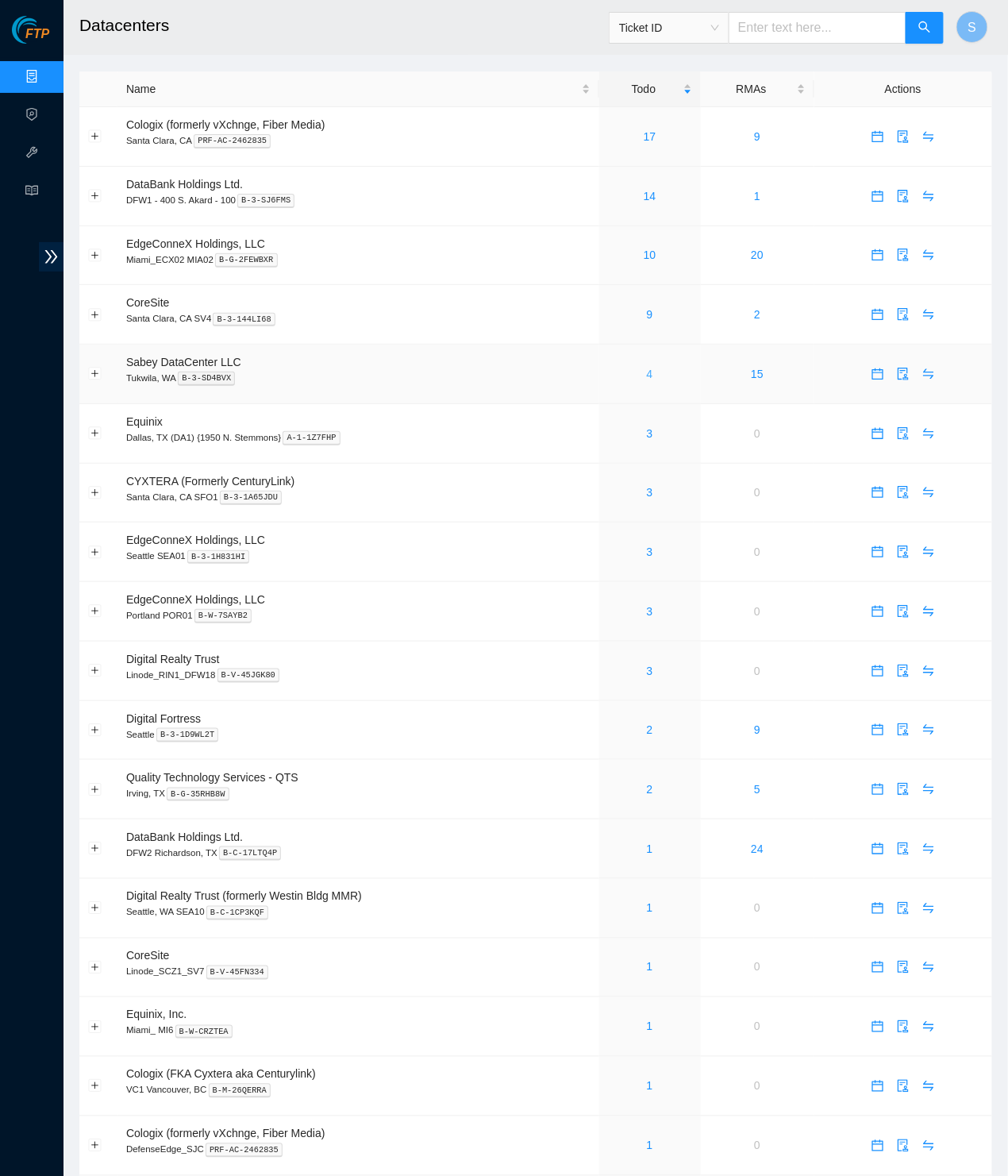 click on "4" at bounding box center (650, 374) 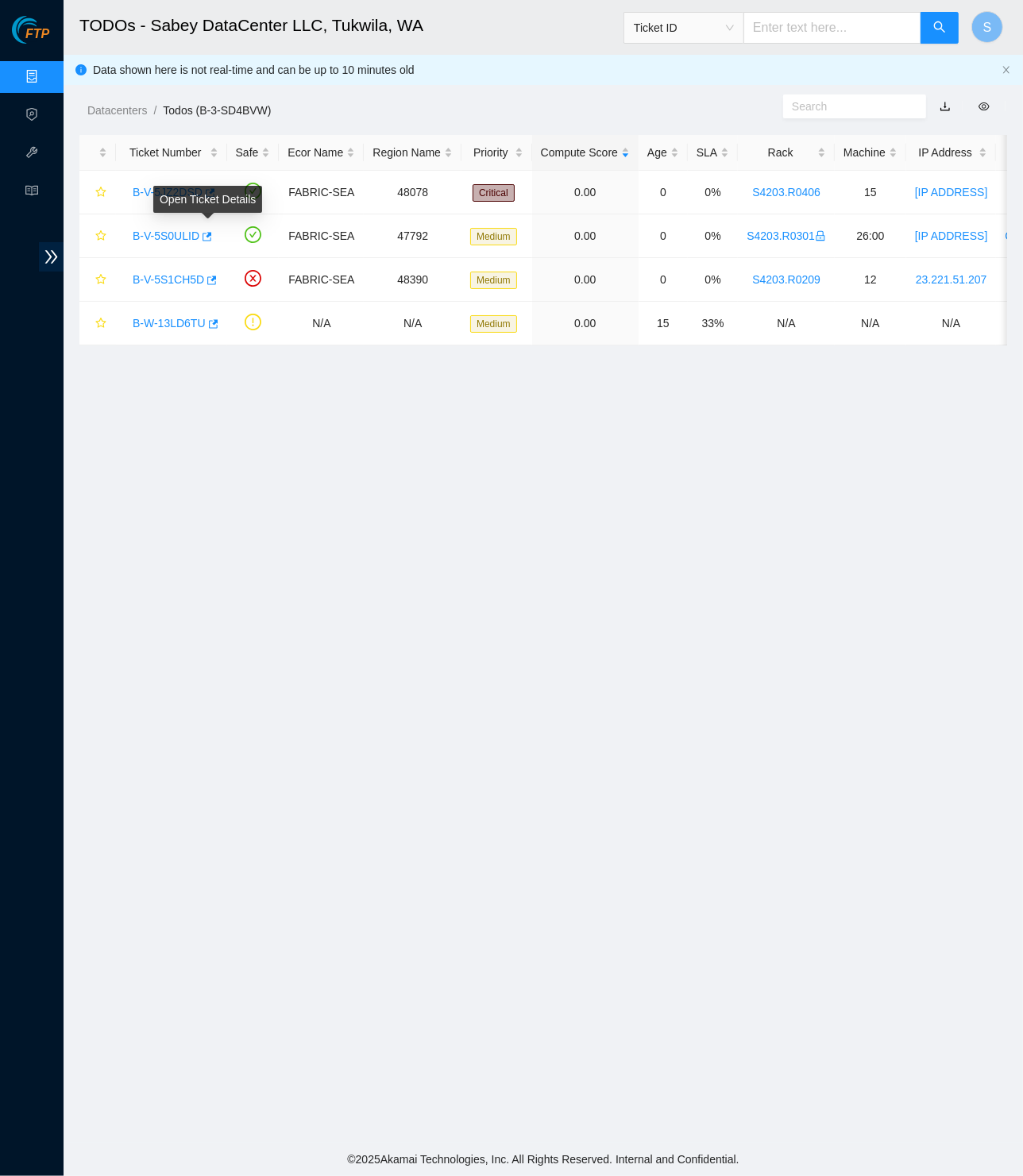 click on "TODOs - Sabey DataCenter LLC, Tukwila, WA    Ticket ID S Data shown here is not real-time and can be up to 10 minutes old Datacenters / Todos (B-3-SD4BVW) / Ticket Number Safe Ecor Name Region Name Priority Compute Score Age SLA Rack Machine IP Address Serial Number Server Type                               B-V-5JZ2DSD FABRIC-SEA 48078 Critical 0.00 0 0%  S4203.R0406    15 23.32.14.242 AK105665 Synnex 1x2-X7 SSD 480GB 64G Server {Foxconn}{Rev D}{Drive Swap-RAM Upgrade}   B-V-5S0ULID FABRIC-SEA 47792 Medium 0.00 0 0% S4203.R0301  26:00 23.46.28.152 CT-4180801-00177-N0 Ciara 1x6-X8 SSD-E Server {Rev F}   B-V-5S1CH5D FABRIC-SEA 48390 Medium 0.00 0 0%  S4203.R0209    12 23.221.51.207 CT-4210111-01009 Ciara 1.5x18-X7 LCS 64G Server {Rev K}   B-W-13LD6TU N/A N/A Medium 0.00 15 33% N/A N/A N/A 1827686 EXFO FTB-1V2 PRO OTDR" at bounding box center [543, 571] 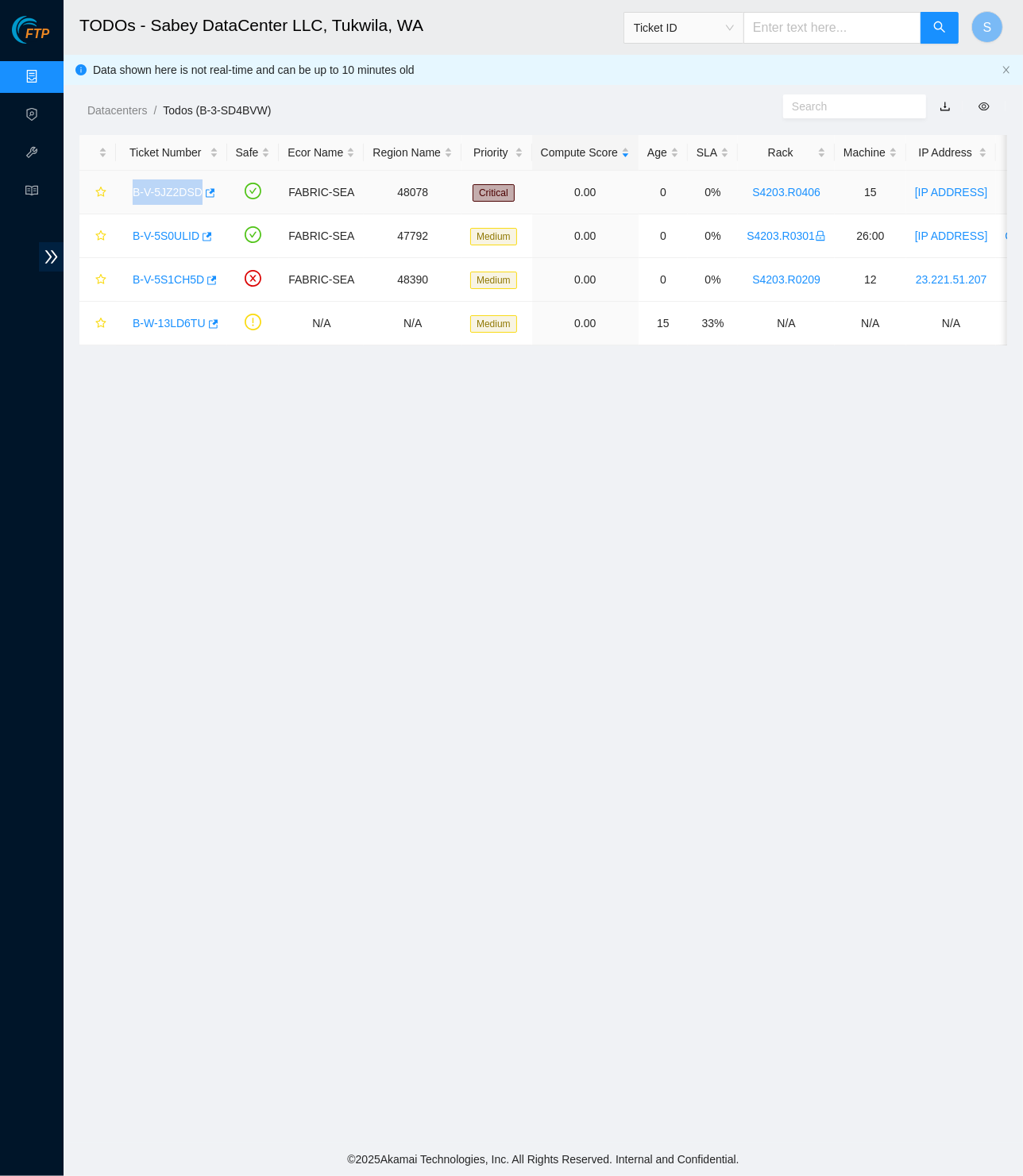 copy on "B-V-5JZ2DSD" 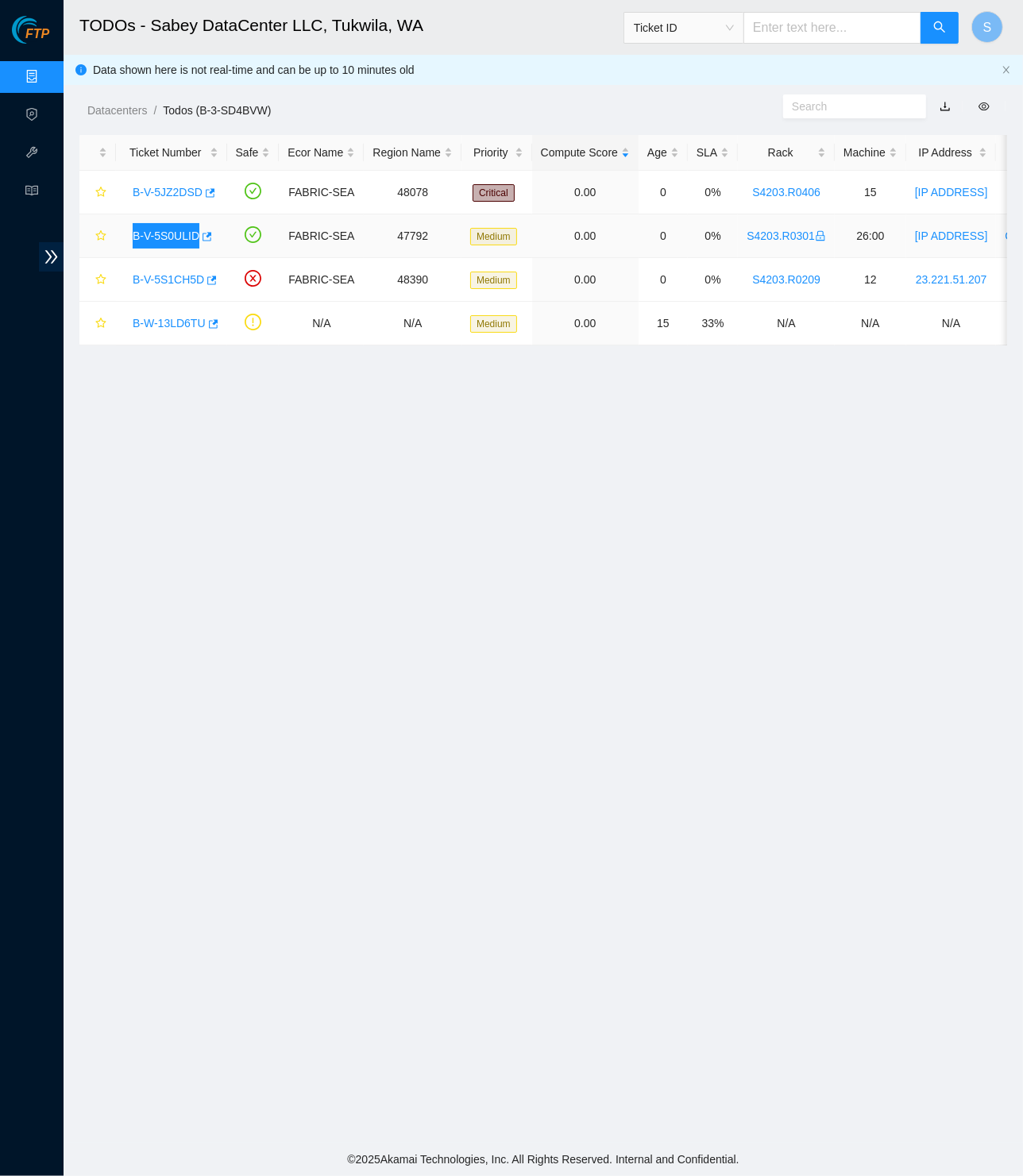 copy on "B-V-5S0ULID" 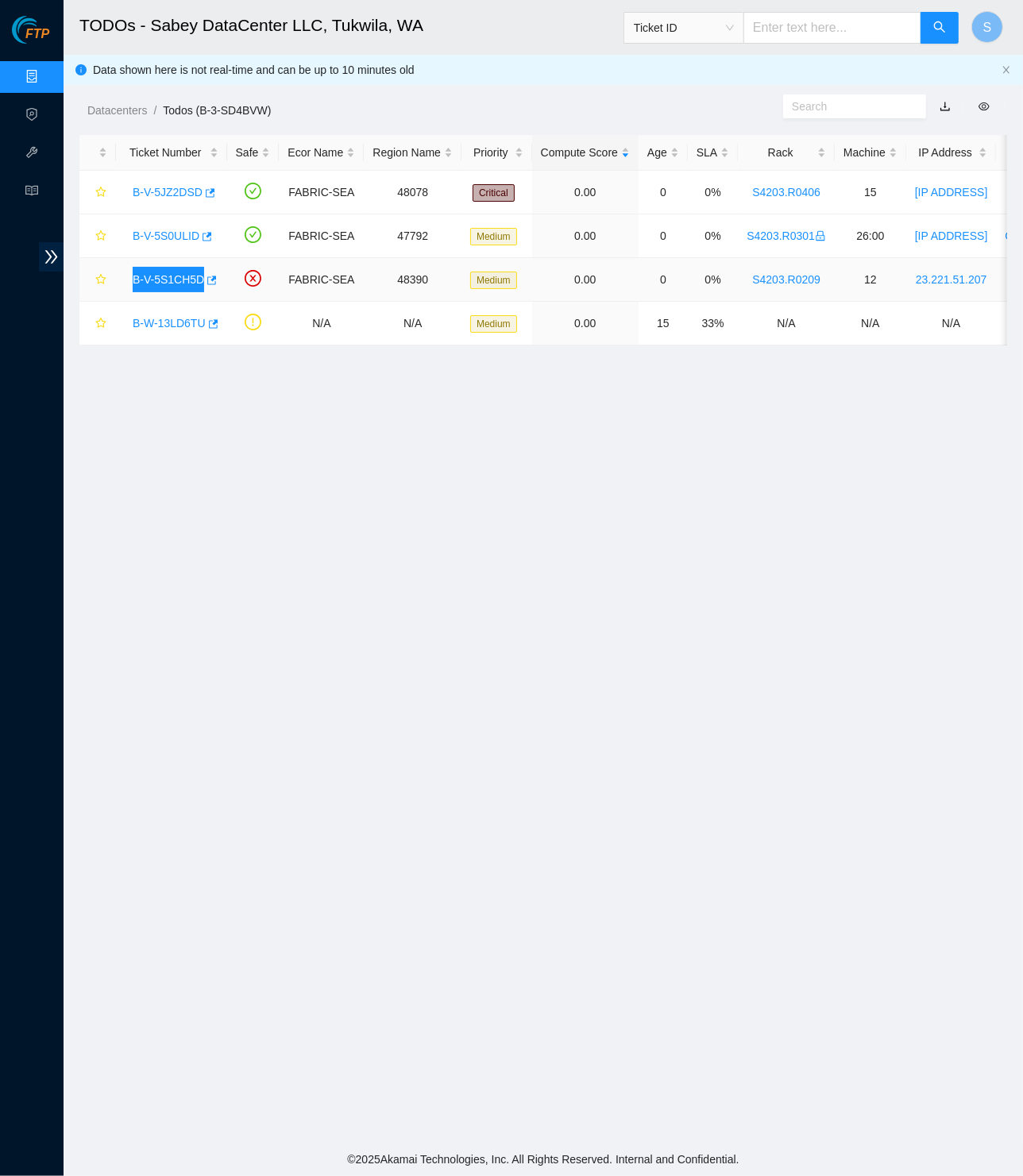copy on "B-V-5S1CH5D" 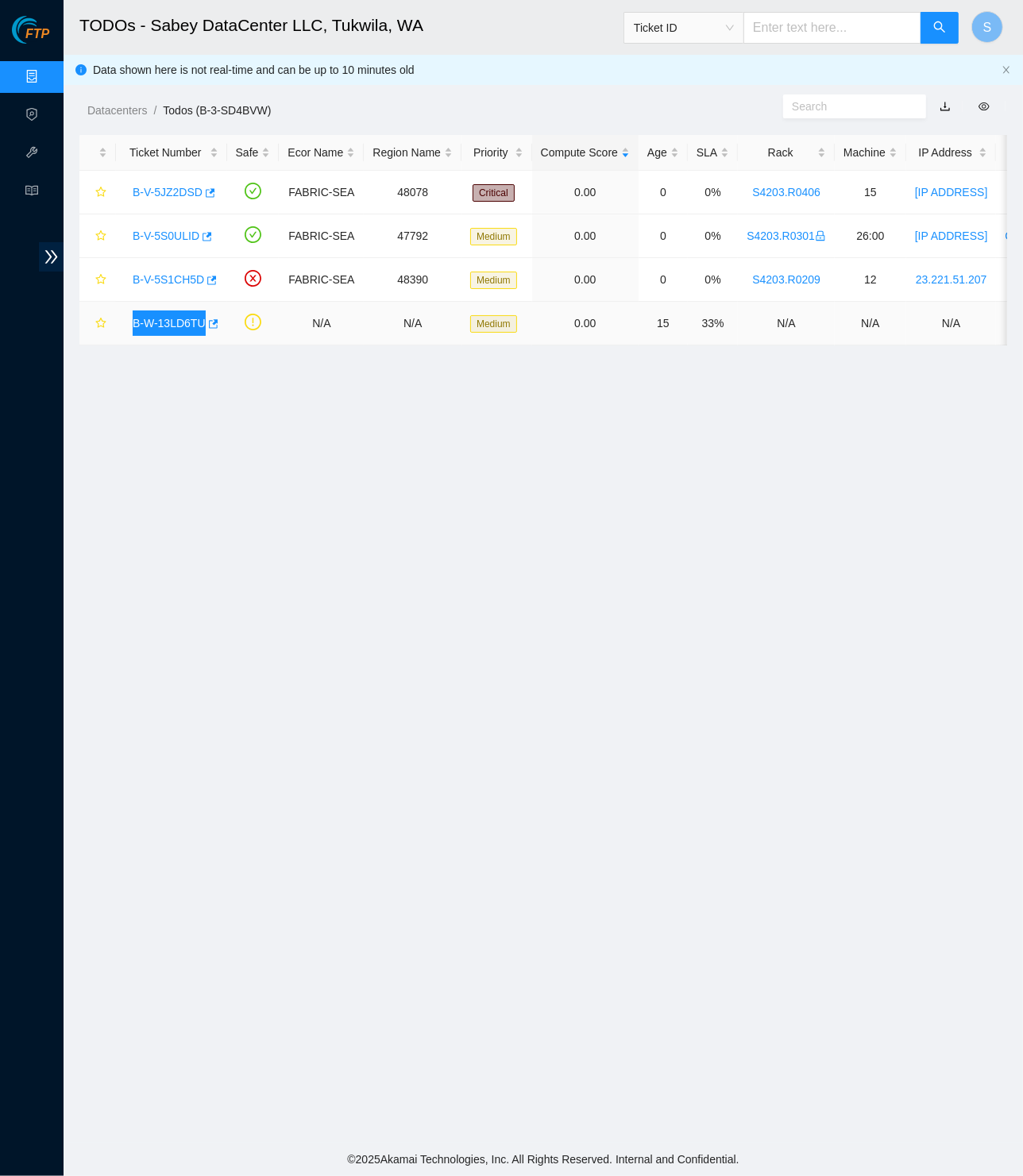 copy on "B-W-13LD6TU" 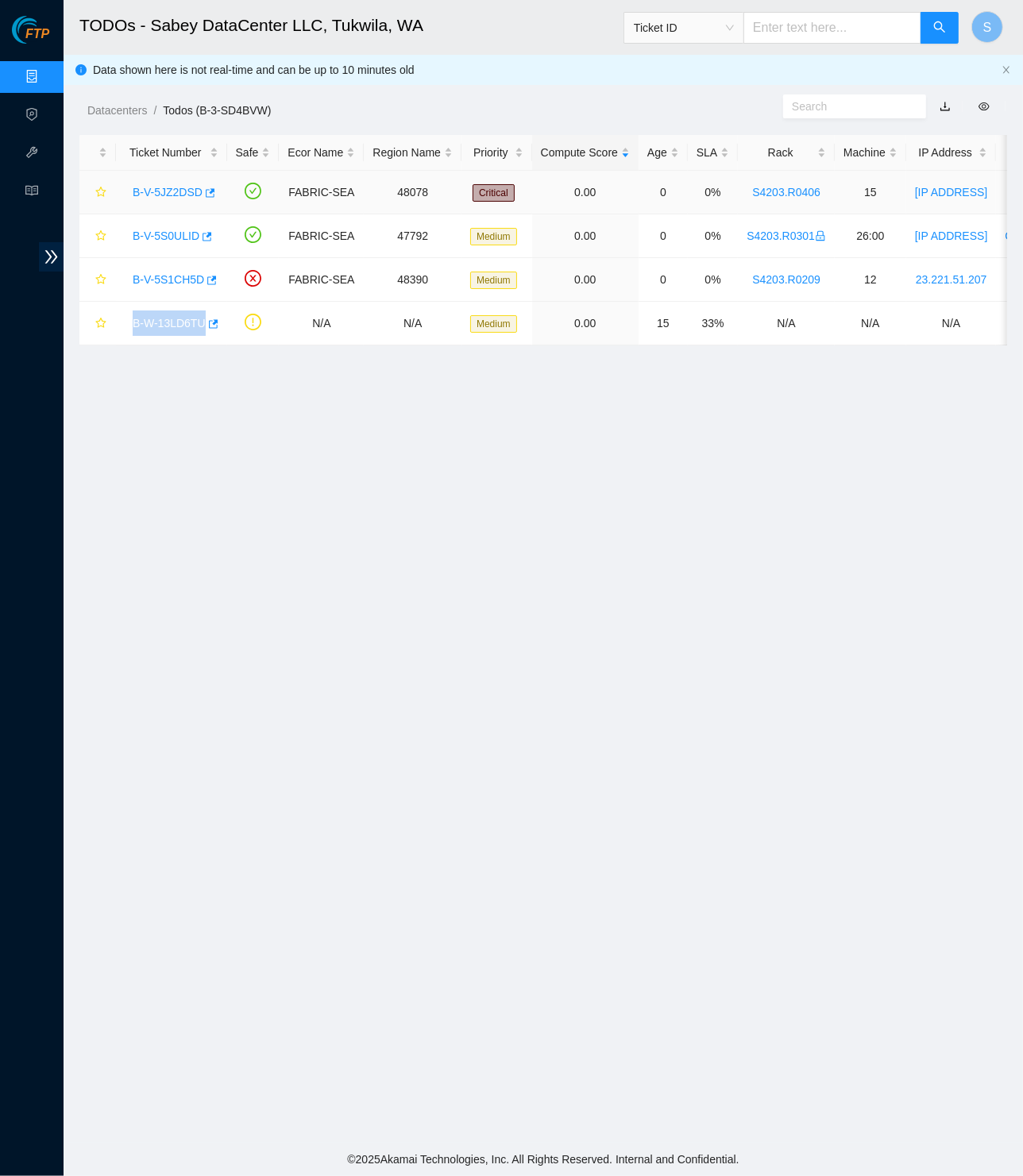 click on "B-V-5JZ2DSD" at bounding box center [168, 192] 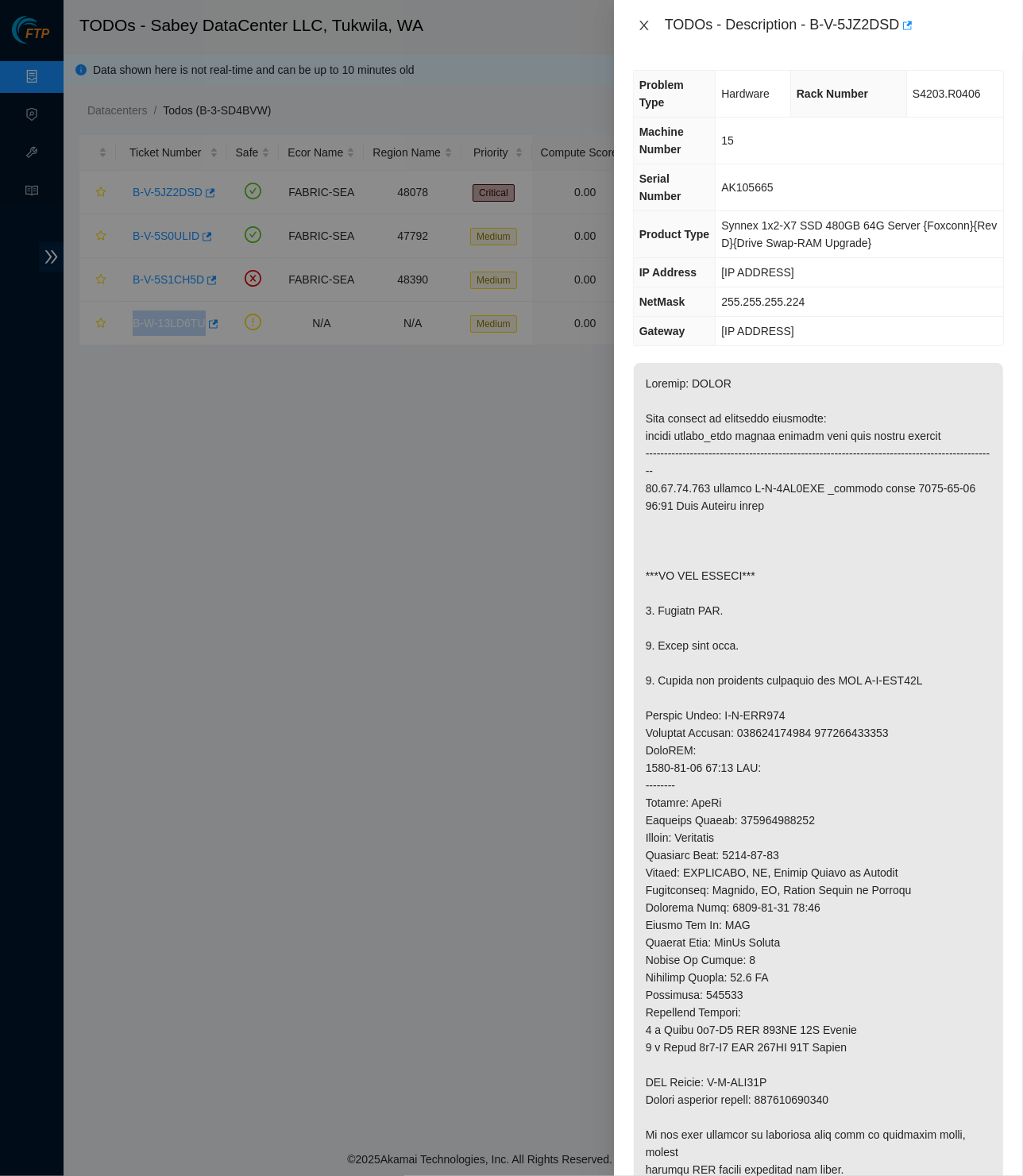 click 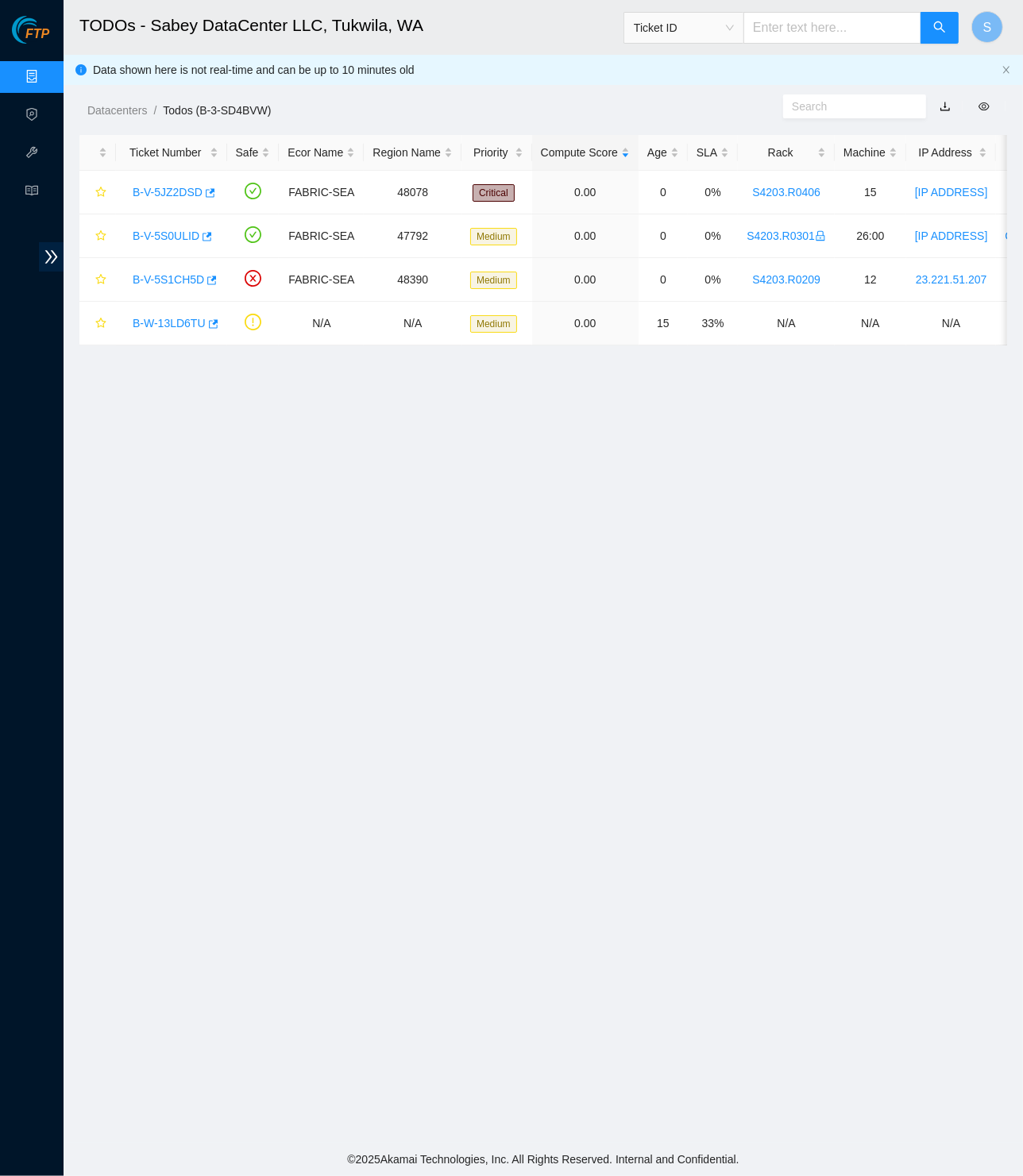 click on "TODOs - Sabey DataCenter LLC, Tukwila, WA    Ticket ID S Data shown here is not real-time and can be up to 10 minutes old Datacenters / Todos (B-3-SD4BVW) / Ticket Number Safe Ecor Name Region Name Priority Compute Score Age SLA Rack Machine IP Address Serial Number Server Type                               B-V-5JZ2DSD FABRIC-SEA 48078 Critical 0.00 0 0%  S4203.R0406    15 23.32.14.242 AK105665 Synnex 1x2-X7 SSD 480GB 64G Server {Foxconn}{Rev D}{Drive Swap-RAM Upgrade}   B-V-5S0ULID FABRIC-SEA 47792 Medium 0.00 0 0% S4203.R0301  26:00 23.46.28.152 CT-4180801-00177-N0 Ciara 1x6-X8 SSD-E Server {Rev F}   B-V-5S1CH5D FABRIC-SEA 48390 Medium 0.00 0 0%  S4203.R0209    12 23.221.51.207 CT-4210111-01009 Ciara 1.5x18-X7 LCS 64G Server {Rev K}   B-W-13LD6TU N/A N/A Medium 0.00 15 33% N/A N/A N/A 1827686 EXFO FTB-1V2 PRO OTDR" at bounding box center (543, 571) 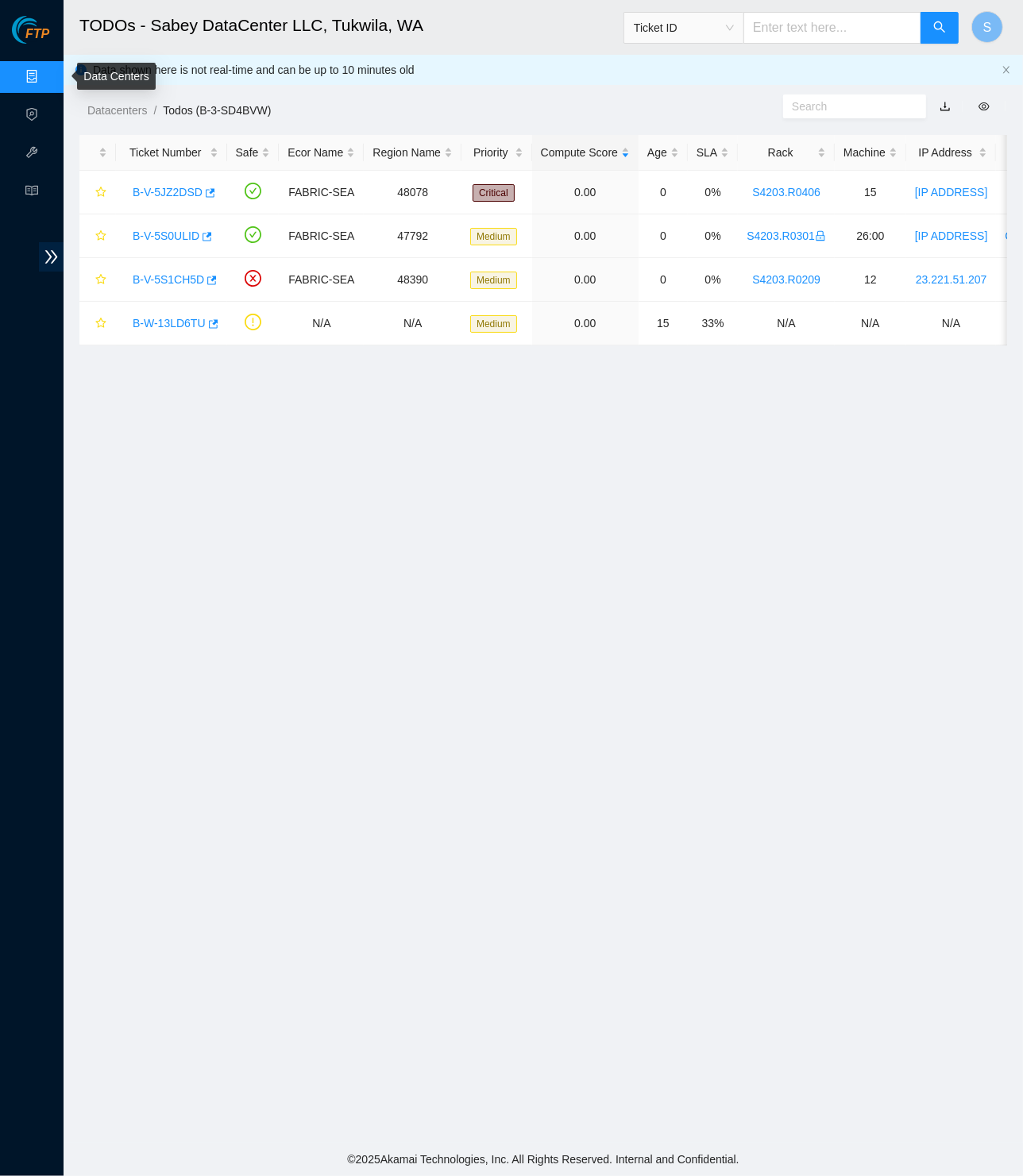 click on "FTP" at bounding box center (37, 34) 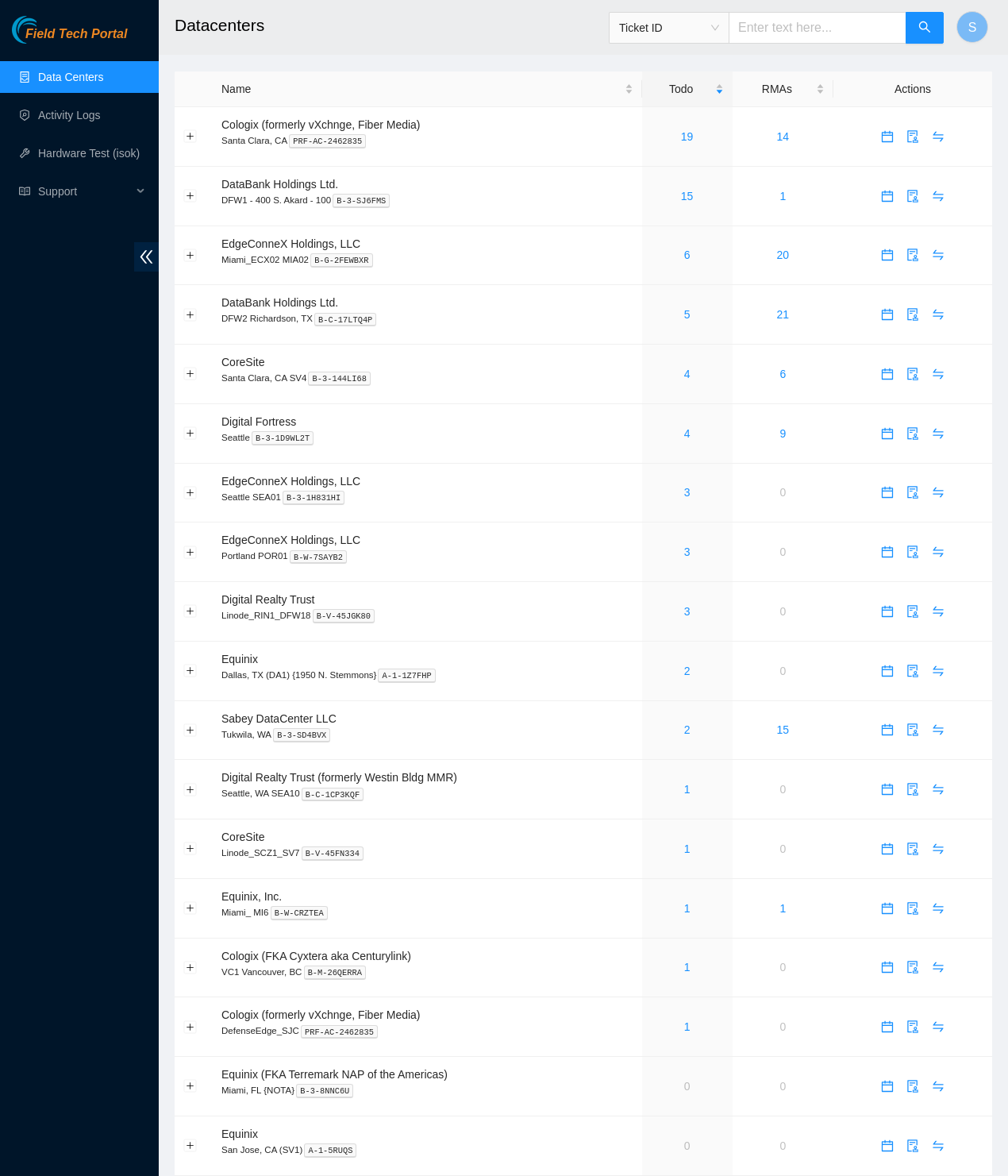 scroll, scrollTop: 0, scrollLeft: 0, axis: both 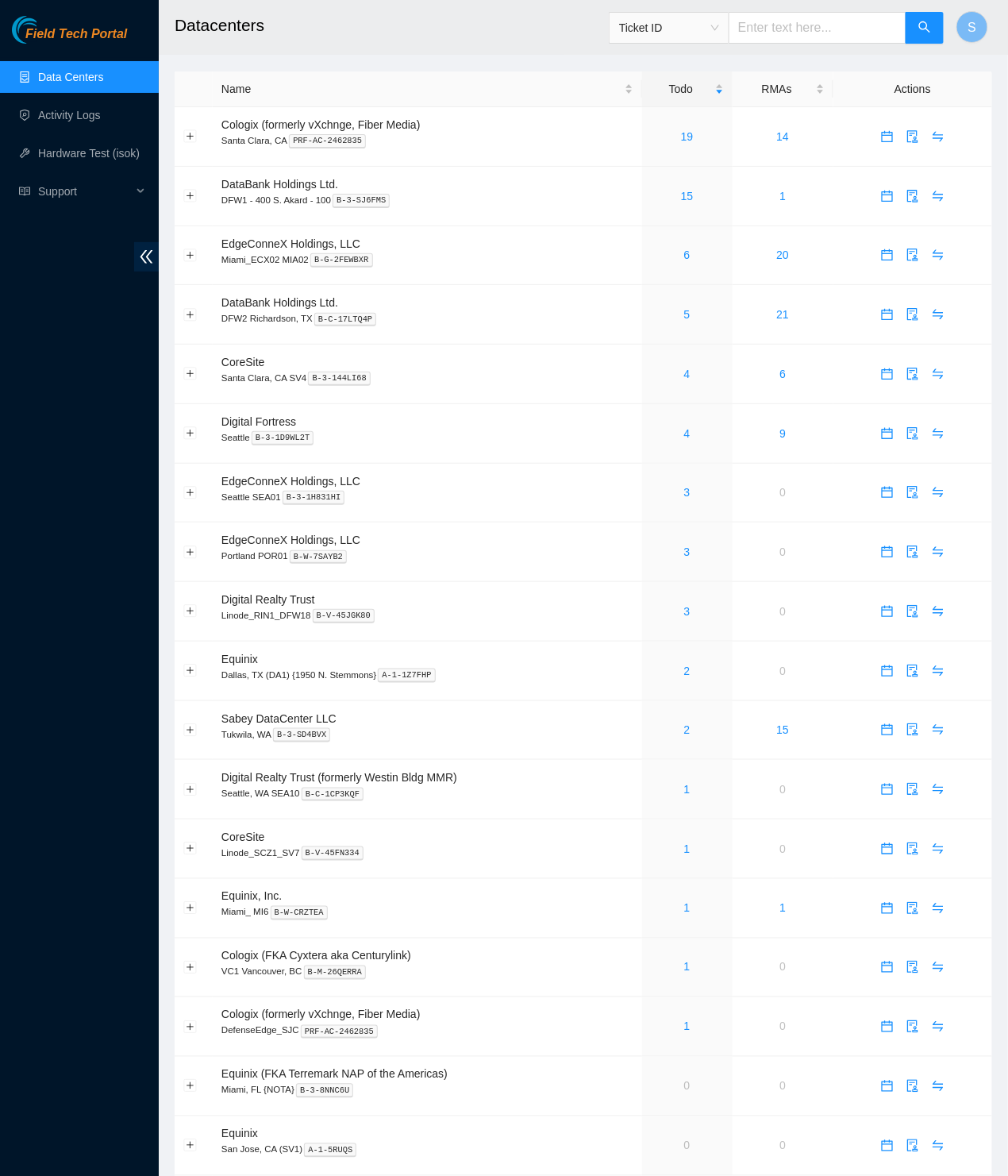 click at bounding box center [818, 28] 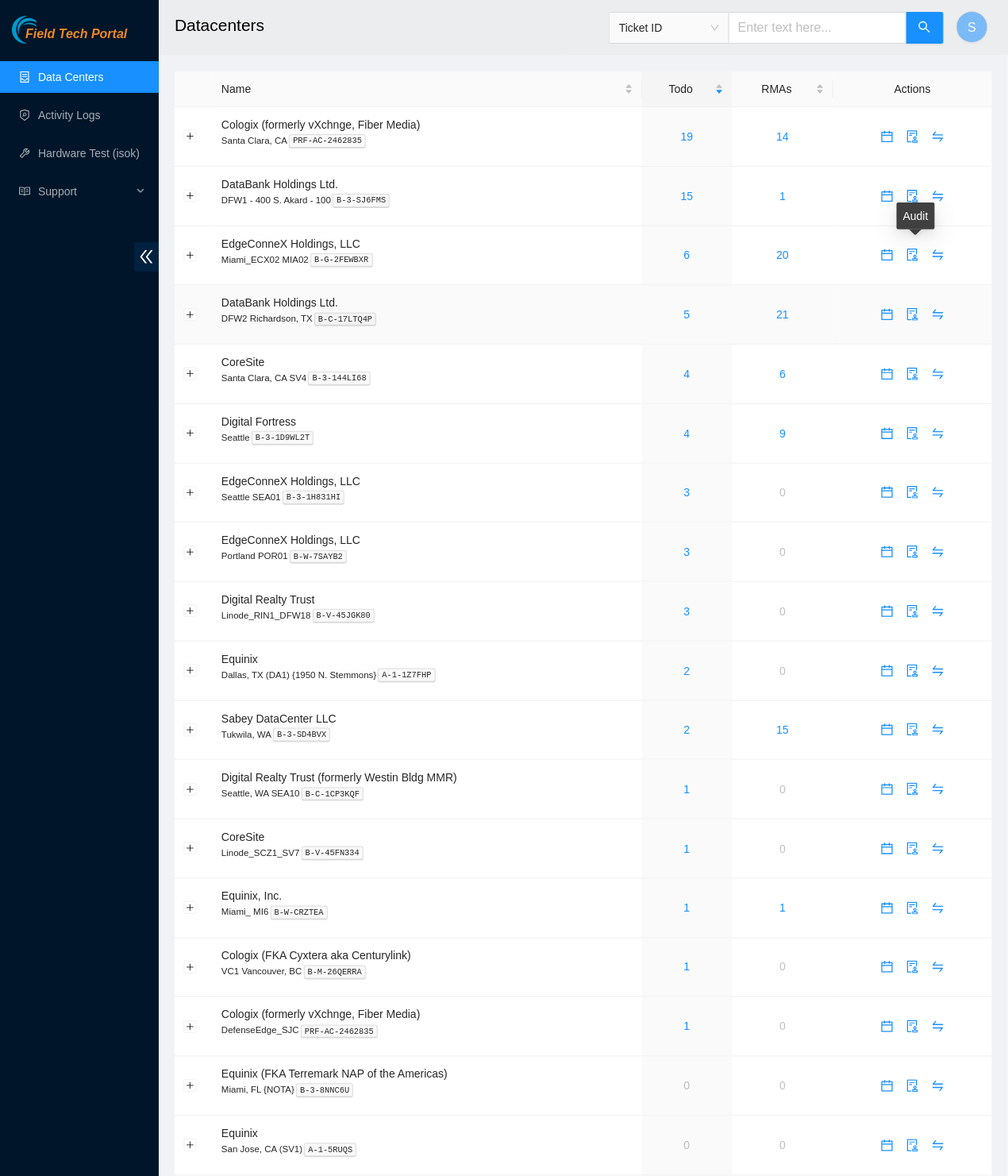 paste on "B-V-5JZ2DSD" 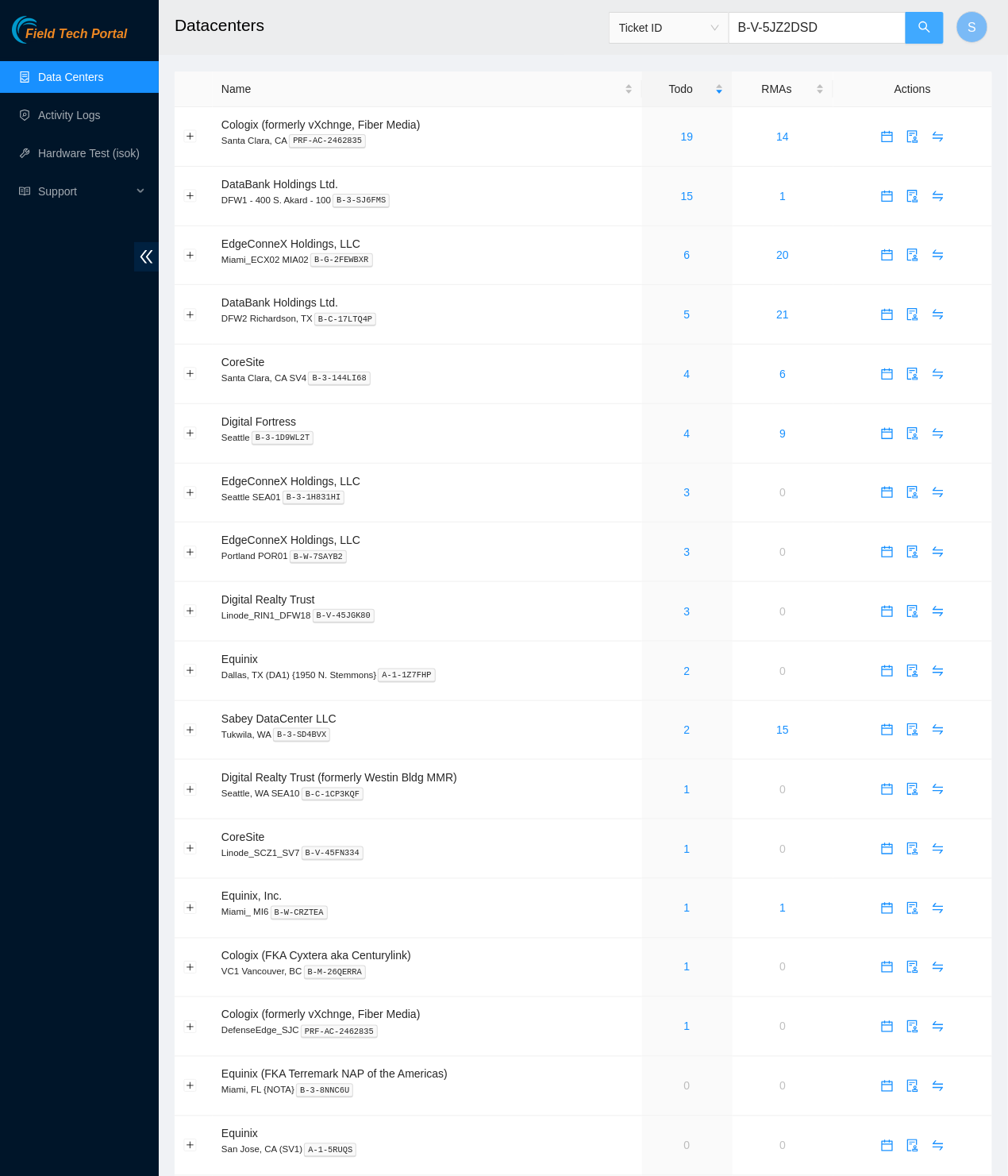 click at bounding box center (925, 28) 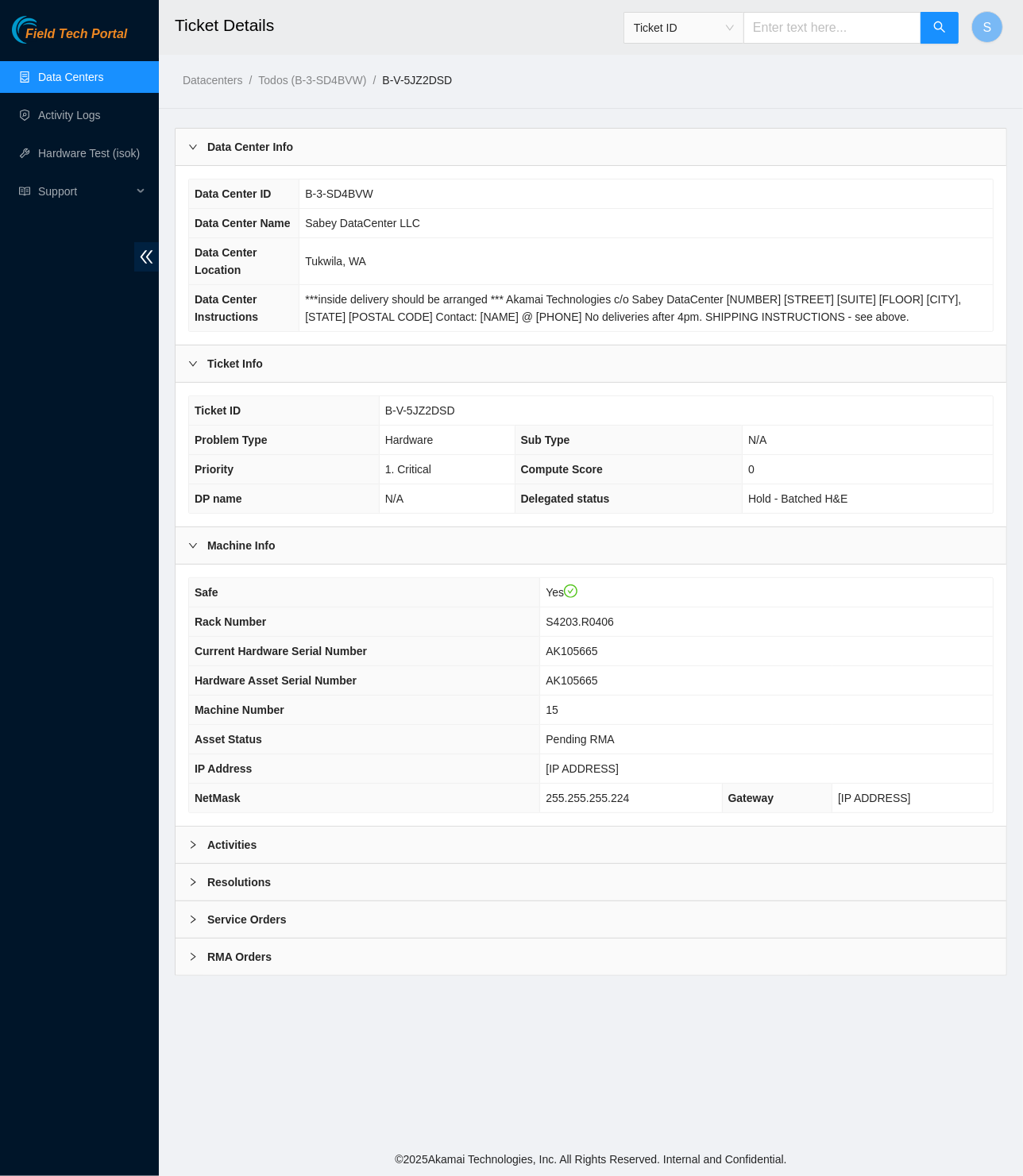 click at bounding box center (832, 28) 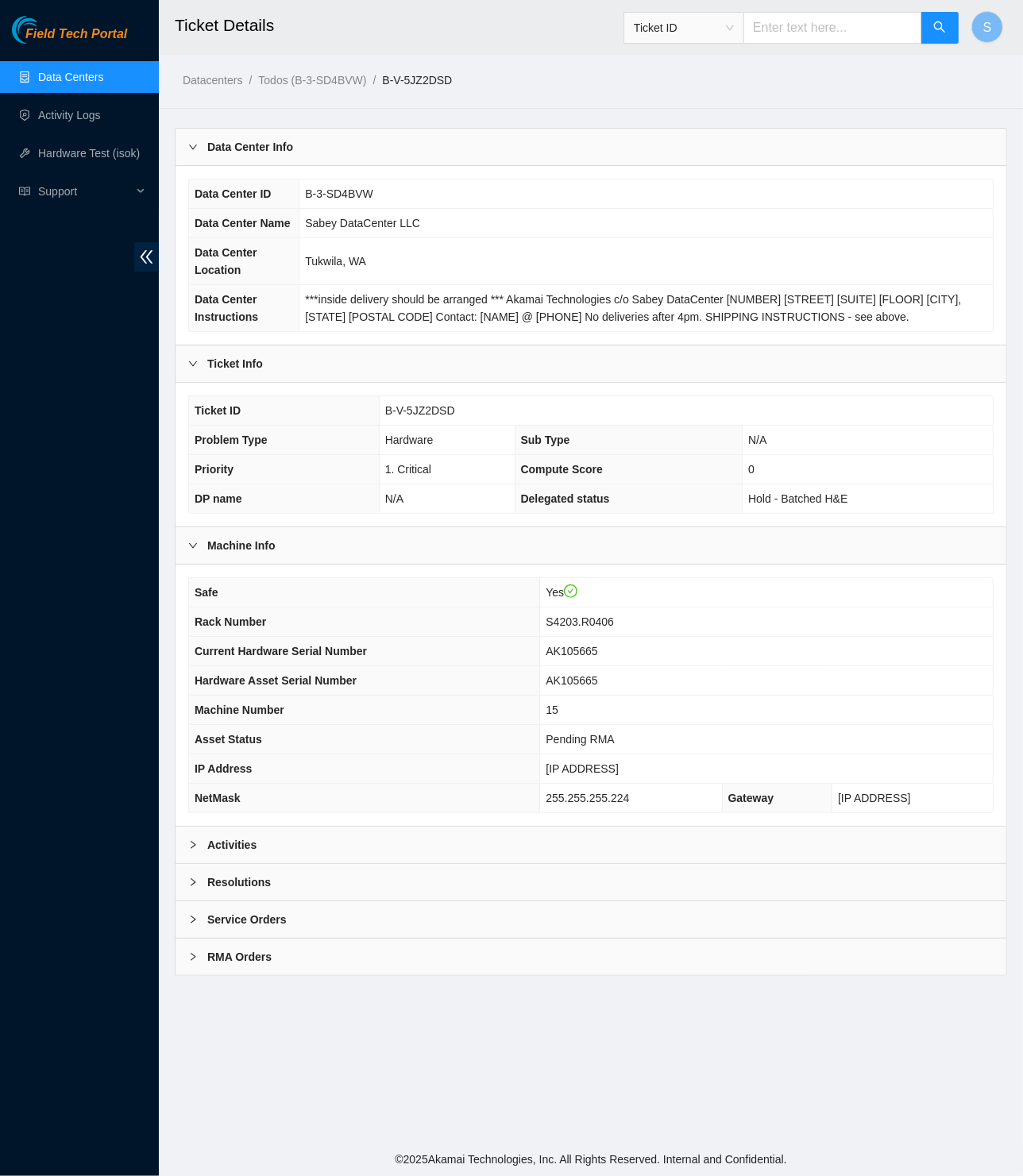 paste on "B-V-5SZVUM2" 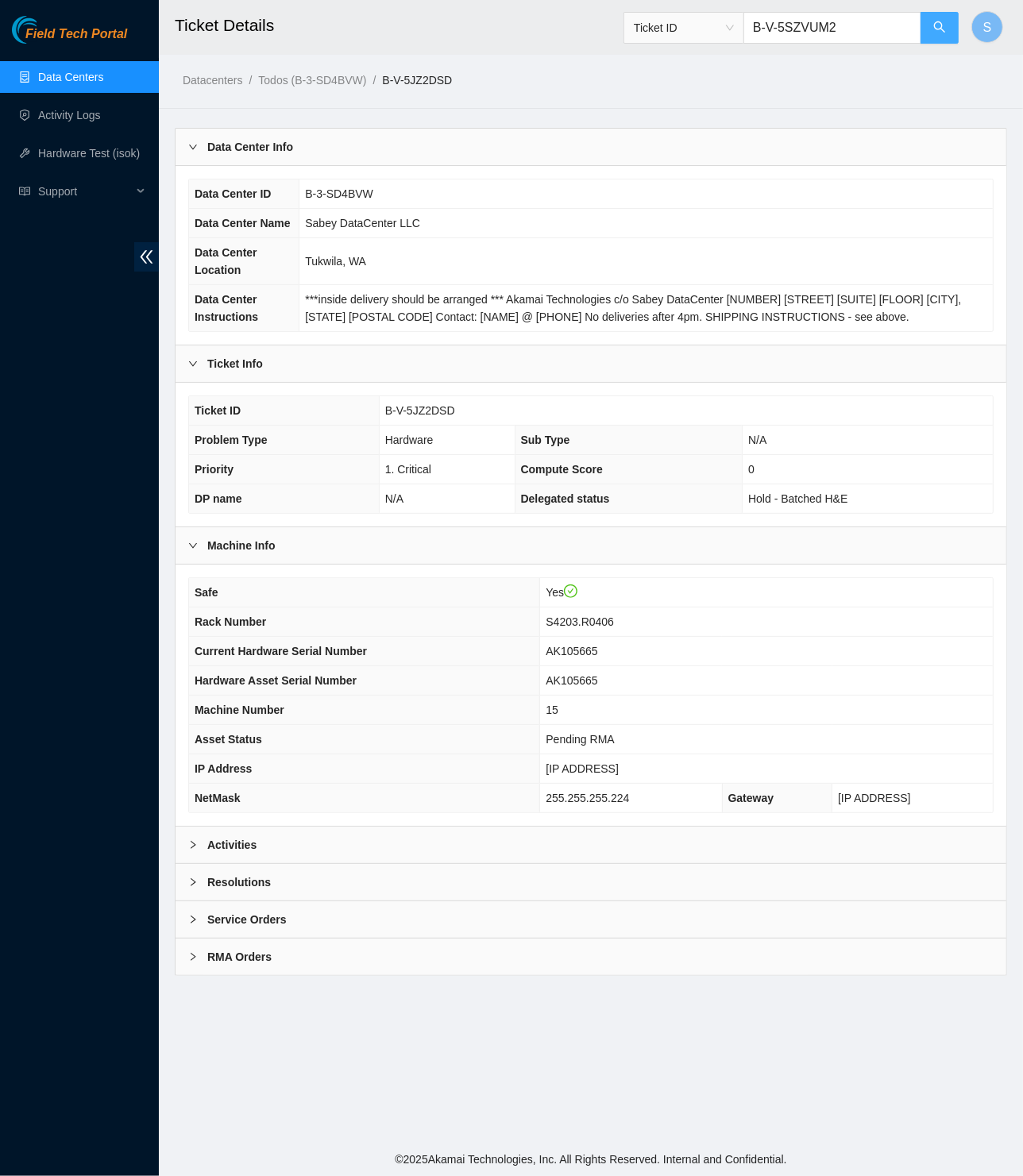 click 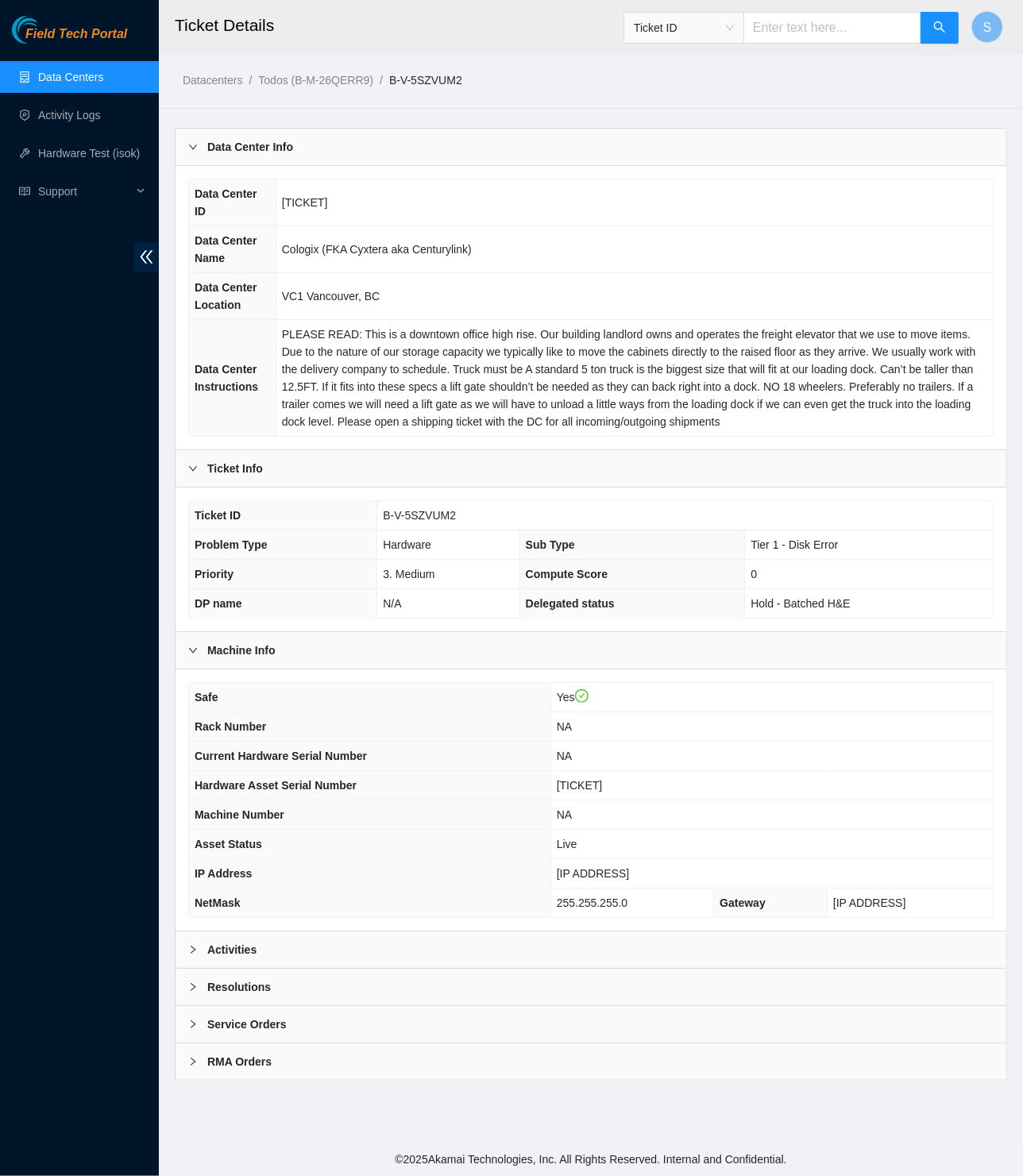click on "Activities" at bounding box center [591, 950] 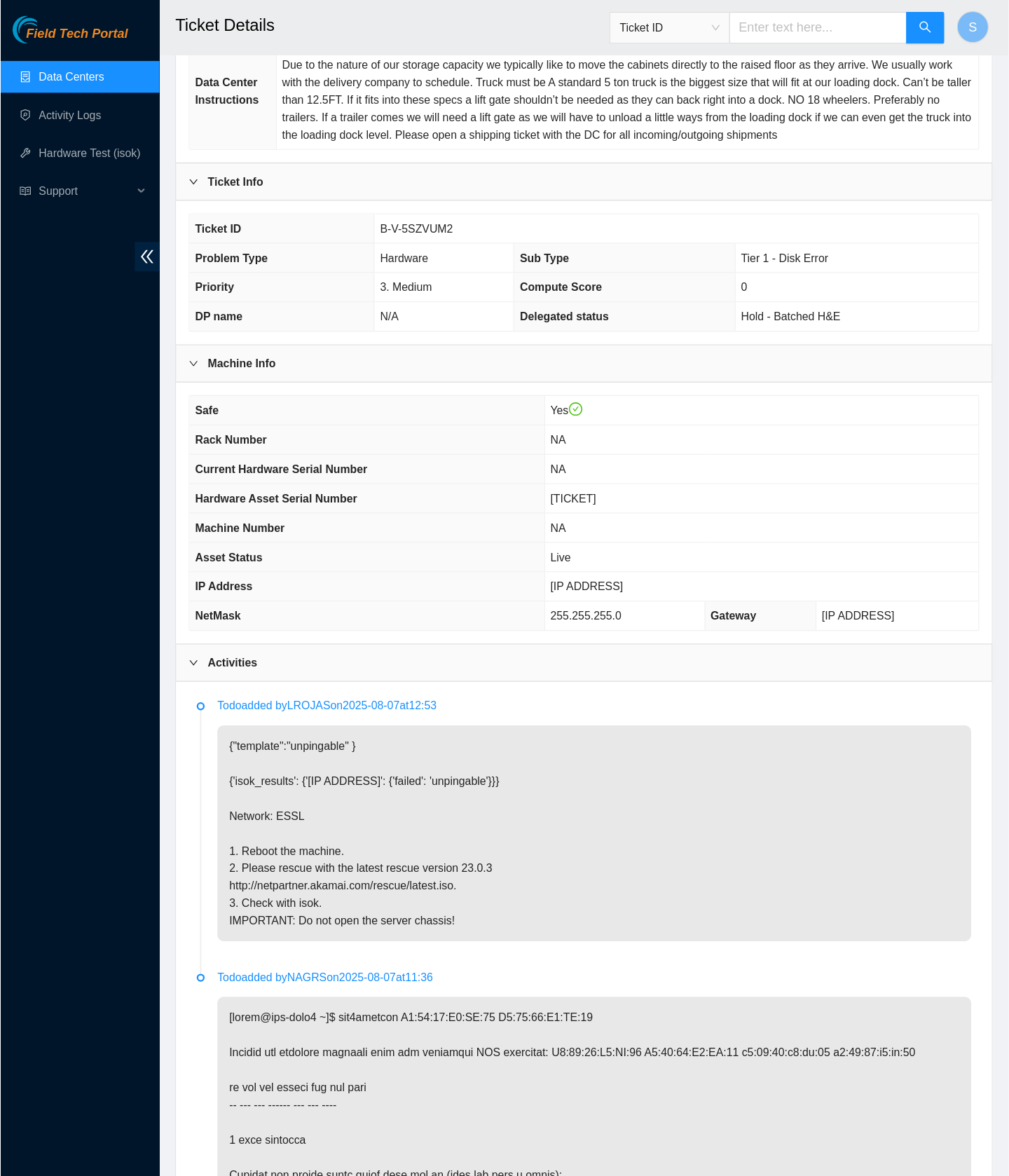 scroll, scrollTop: 0, scrollLeft: 0, axis: both 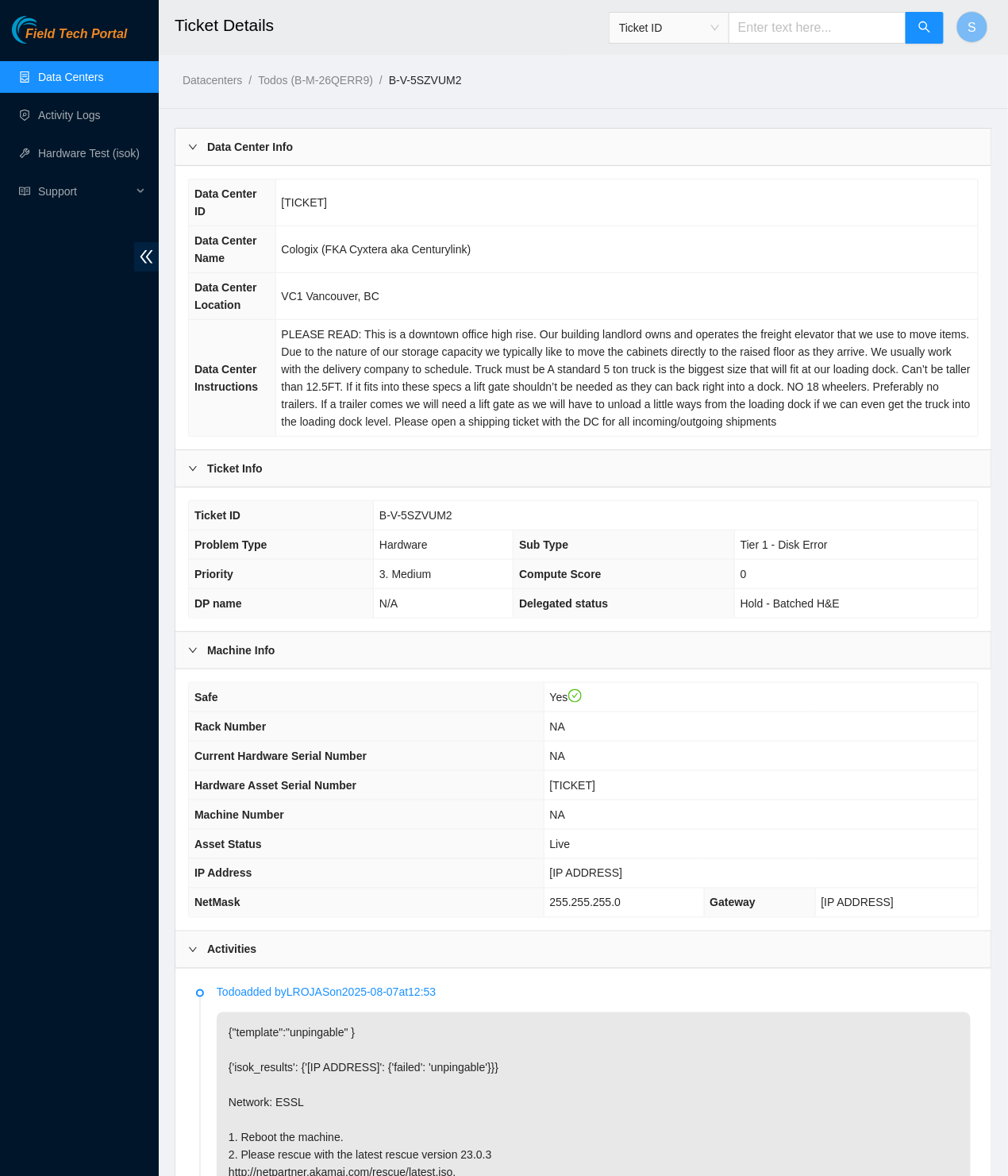 click on "Field Tech Portal" at bounding box center [76, 34] 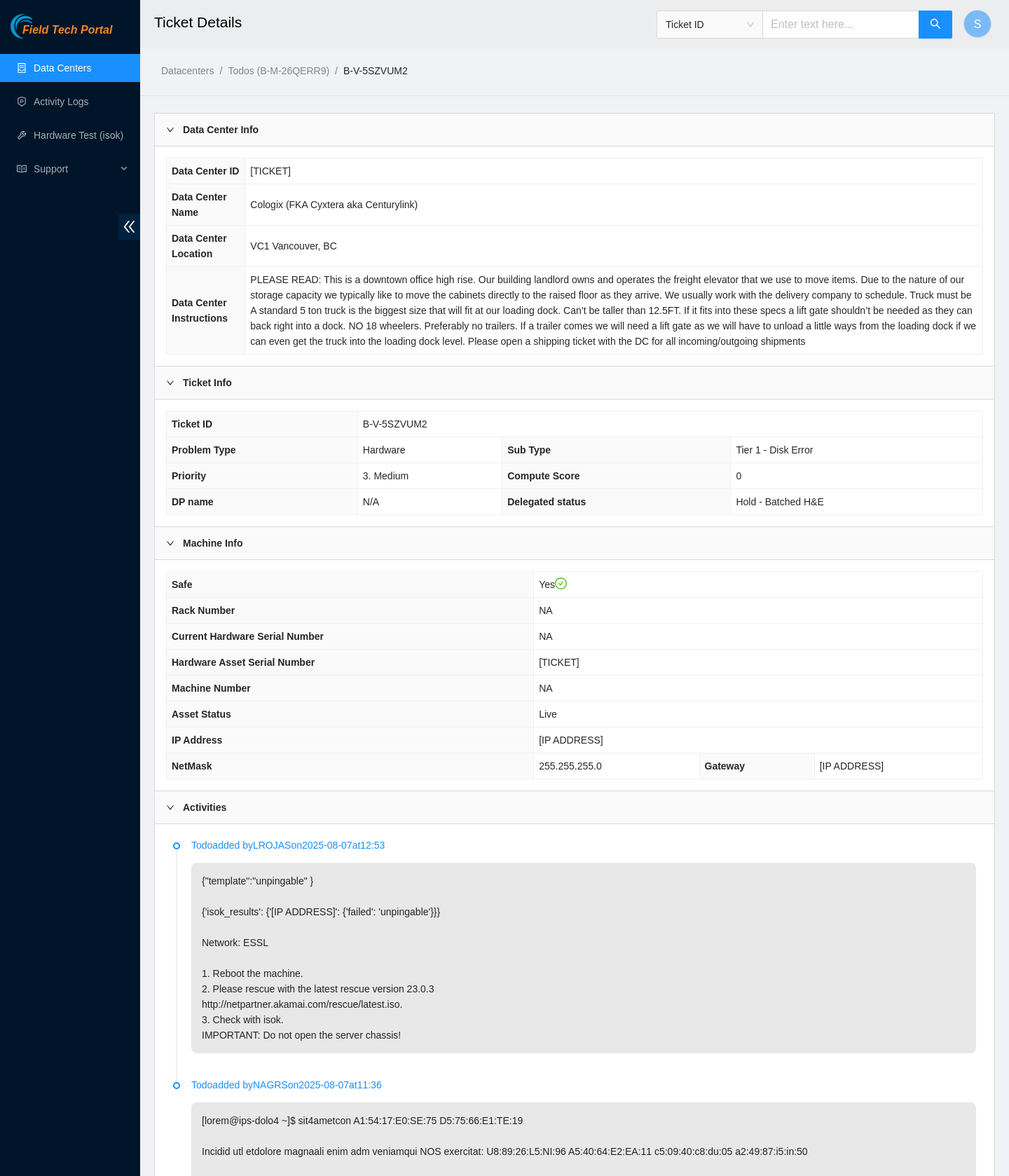 click on "Field Tech Portal" at bounding box center [67, 30] 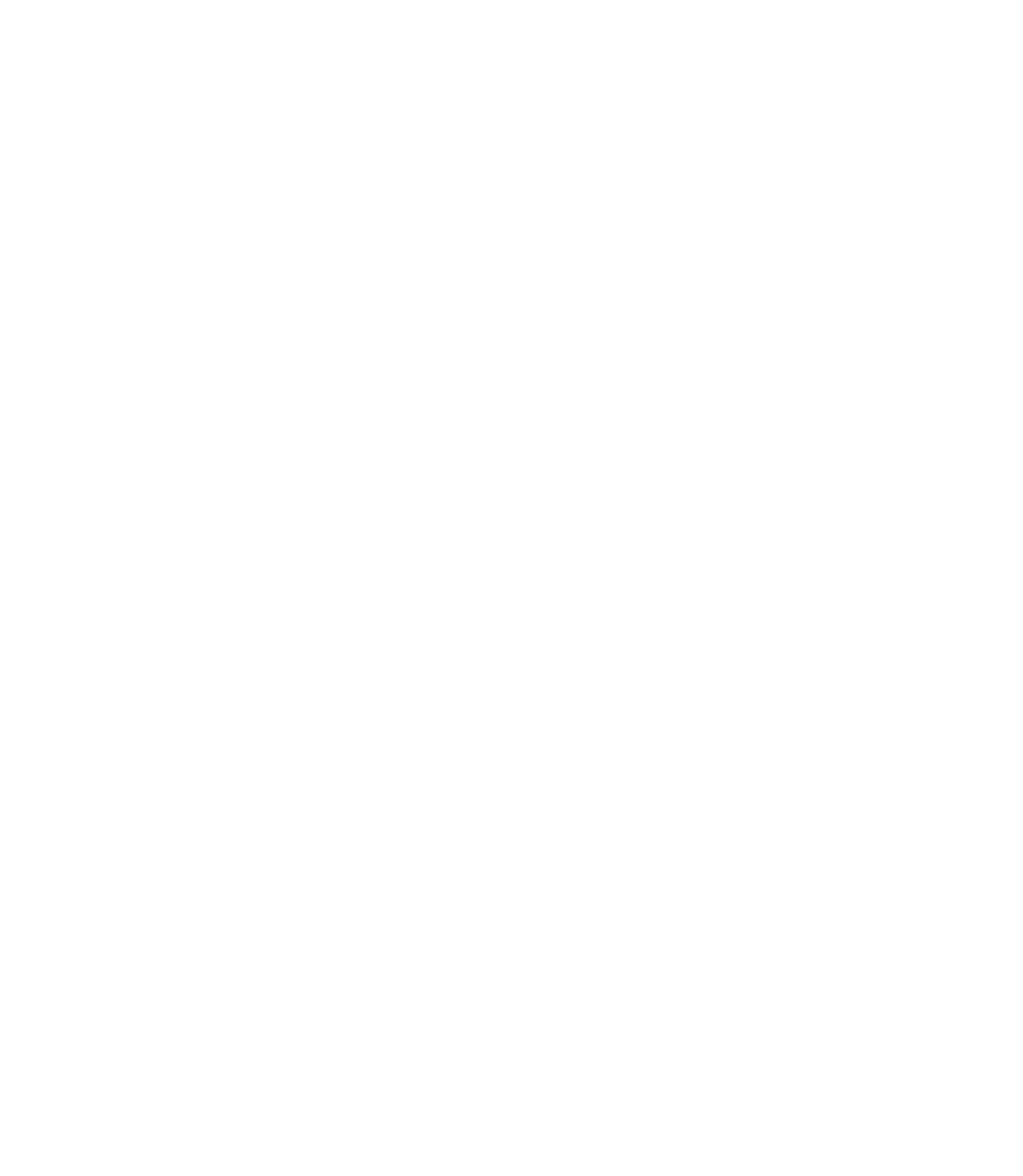 scroll, scrollTop: 0, scrollLeft: 0, axis: both 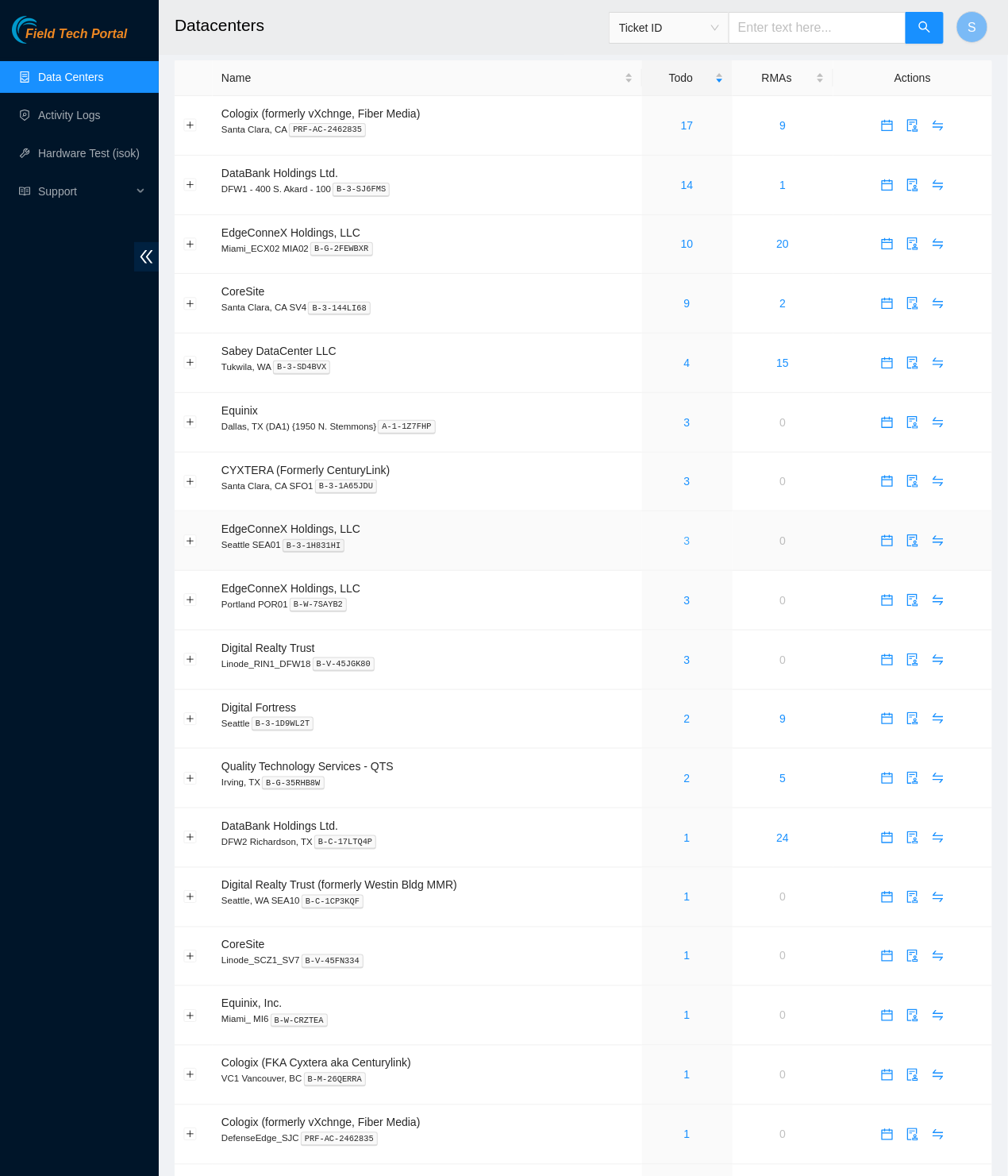 click on "3" at bounding box center (687, 541) 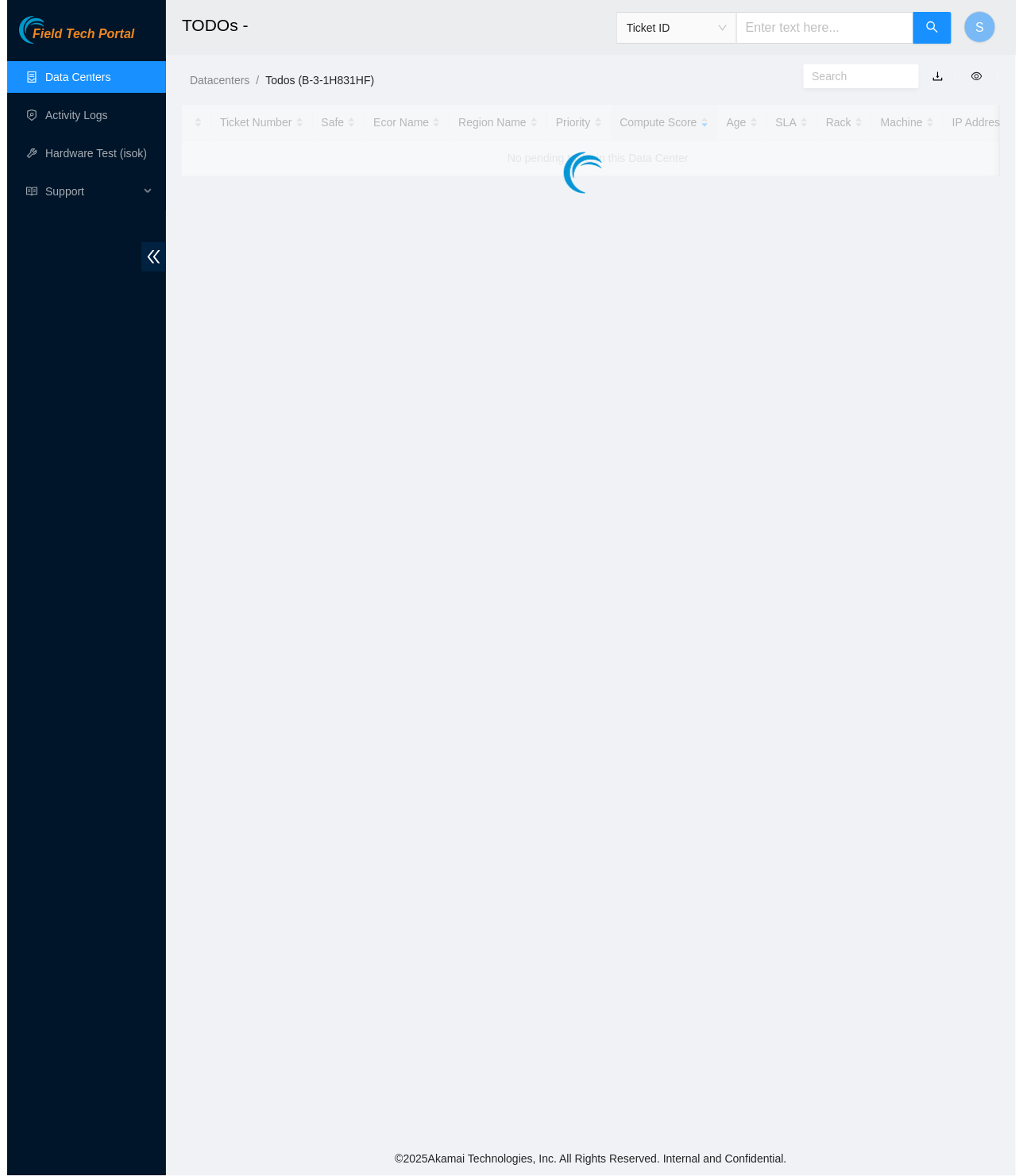 scroll, scrollTop: 0, scrollLeft: 0, axis: both 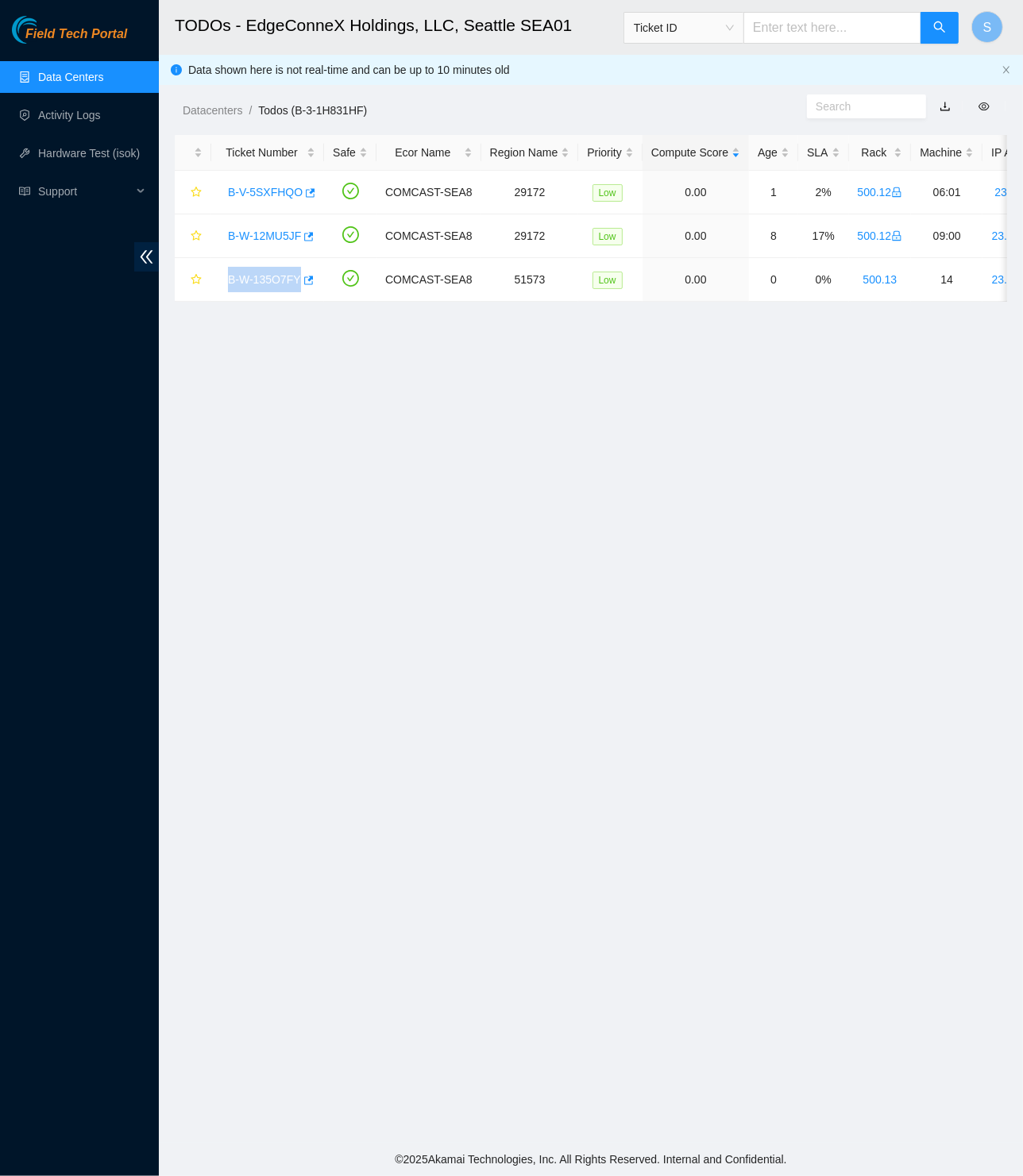 click on "Field Tech Portal" at bounding box center (76, 34) 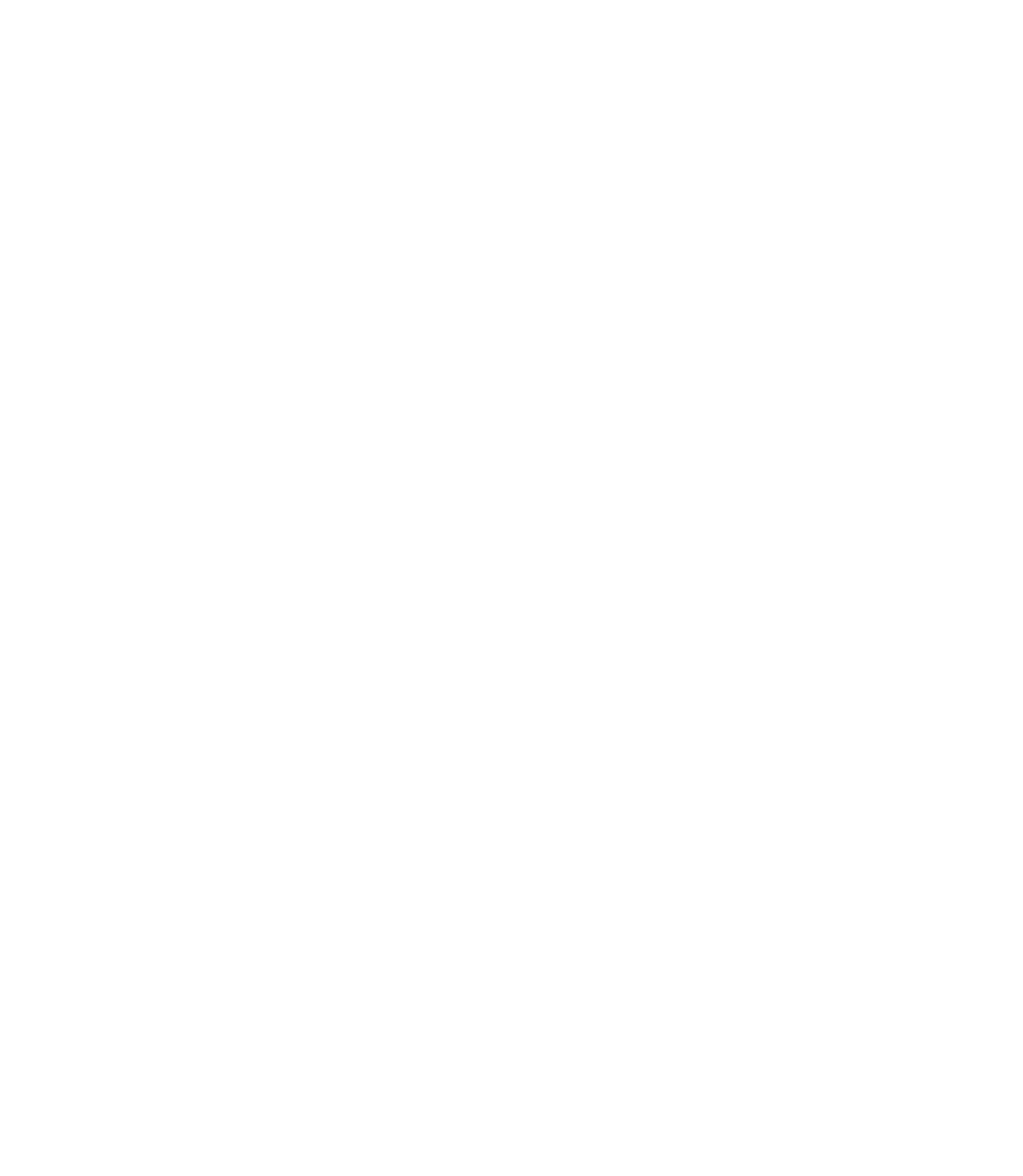 scroll, scrollTop: 0, scrollLeft: 0, axis: both 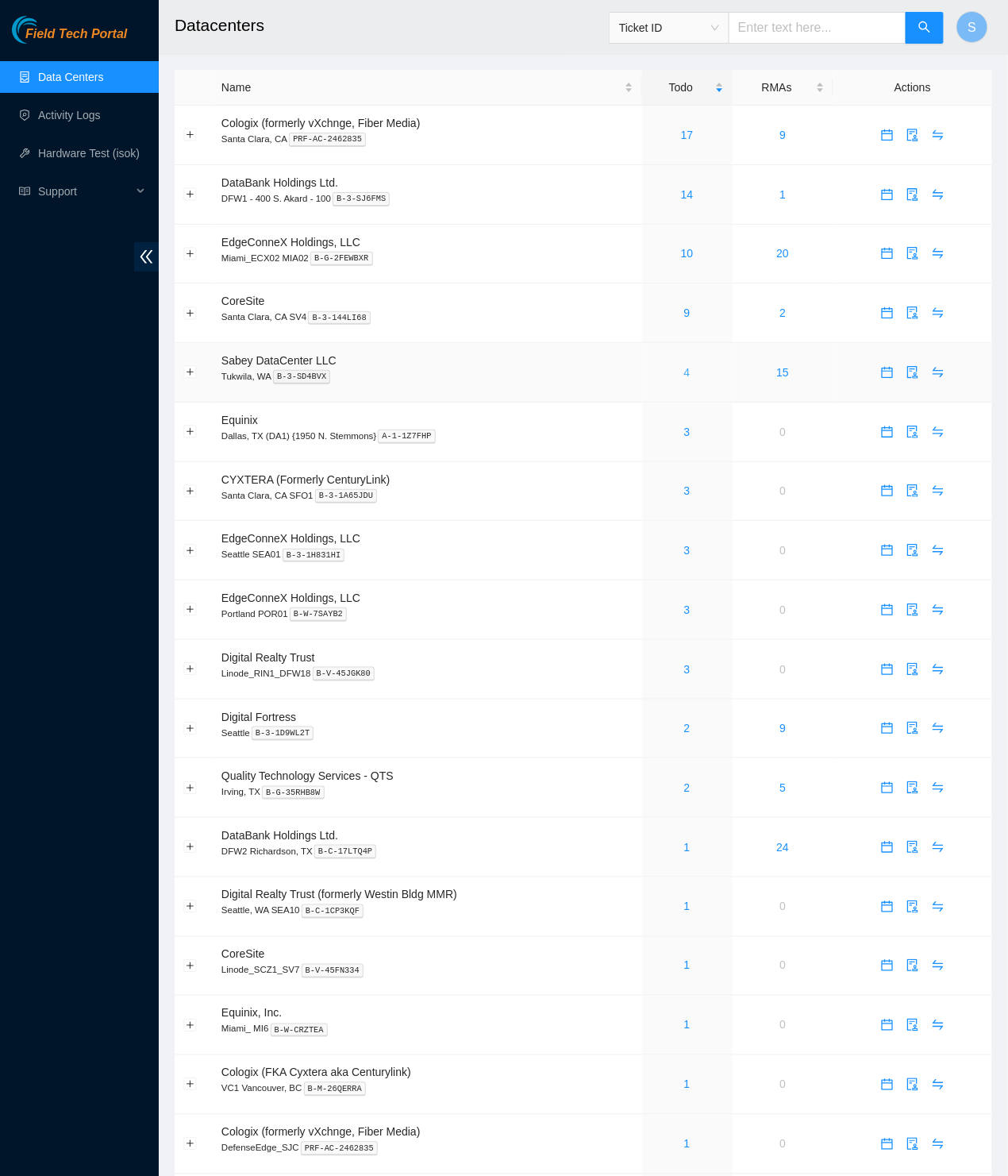 click on "4" at bounding box center [687, 372] 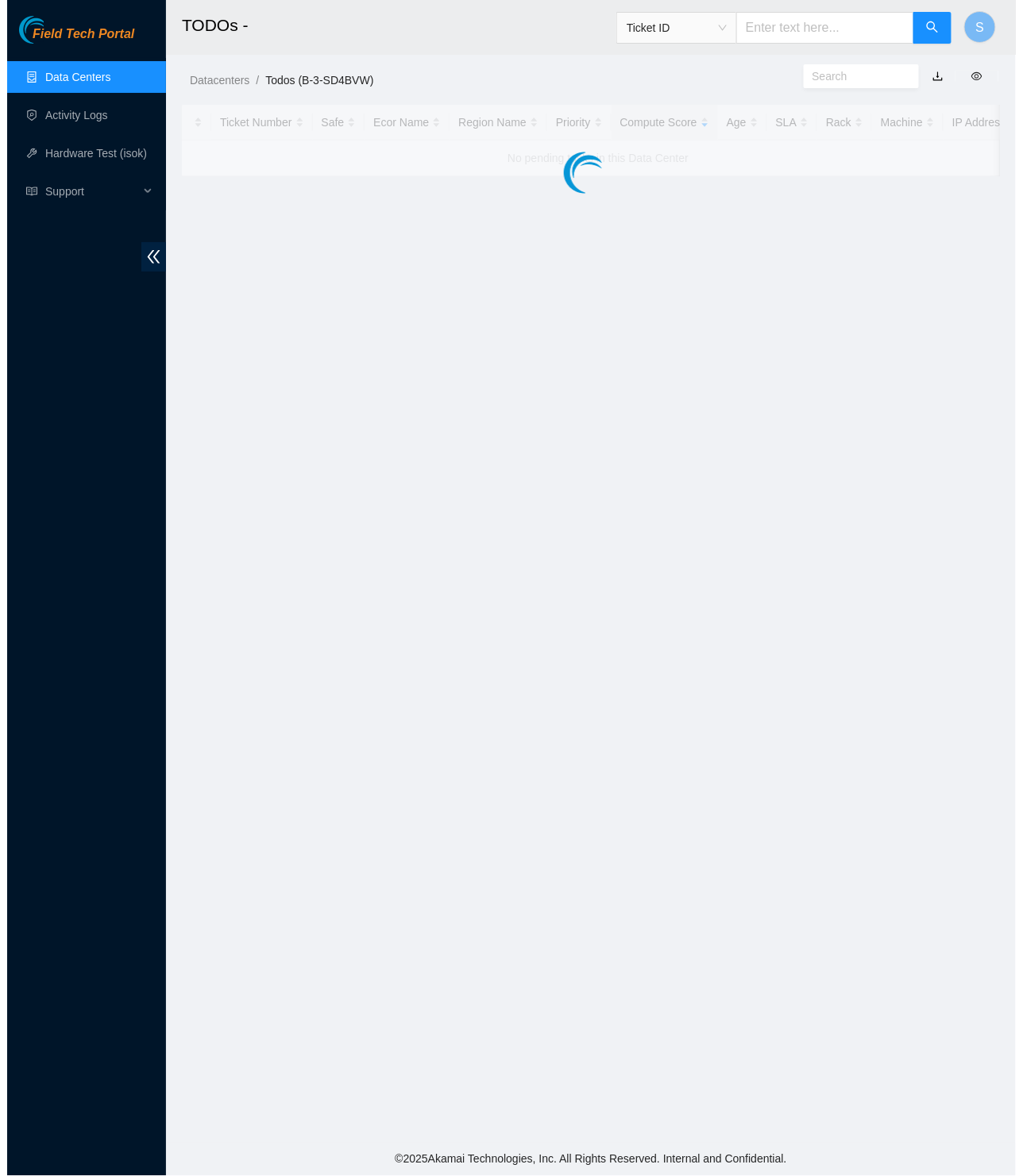 scroll, scrollTop: 0, scrollLeft: 0, axis: both 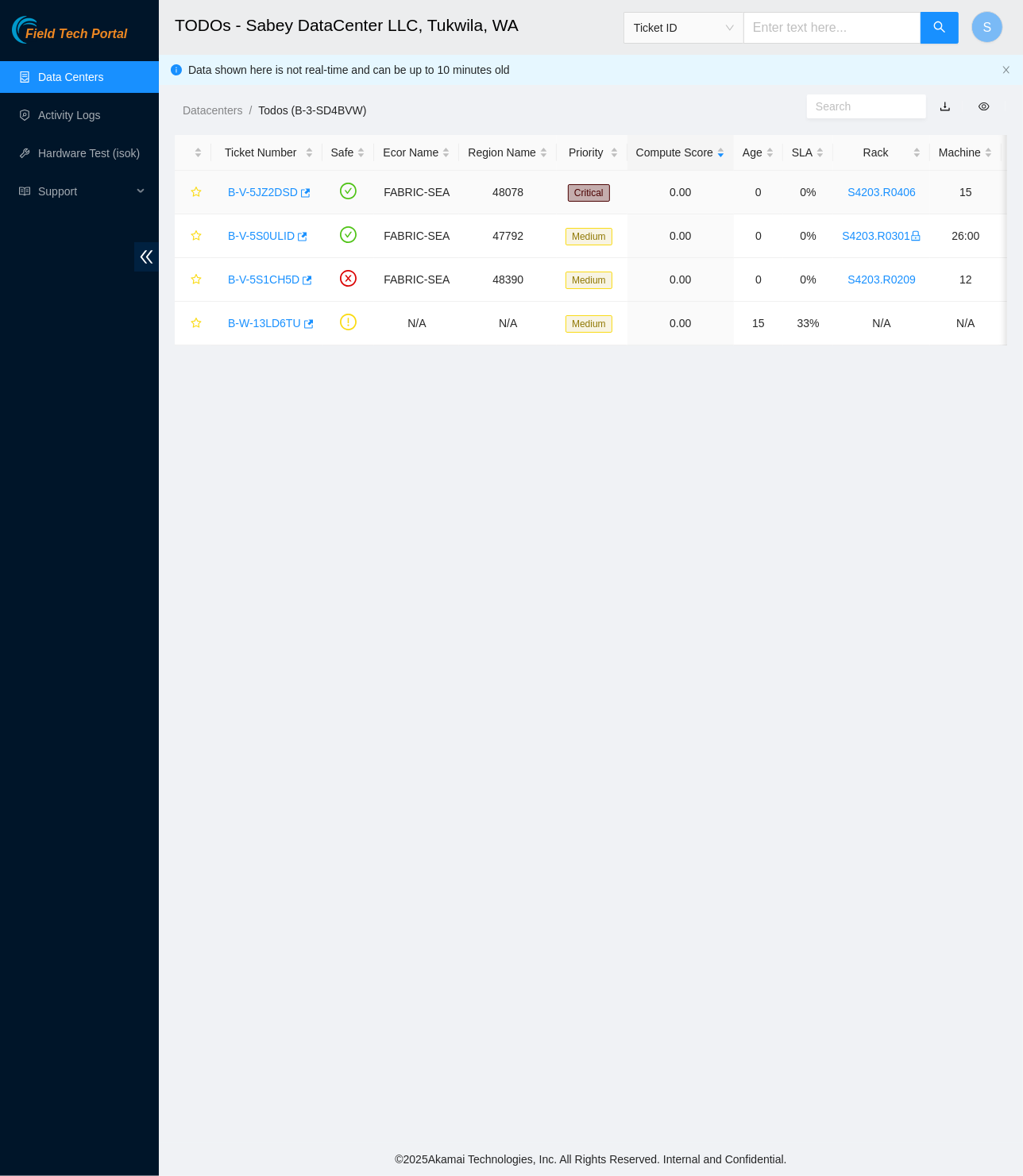 click on "B-V-5JZ2DSD" at bounding box center [263, 192] 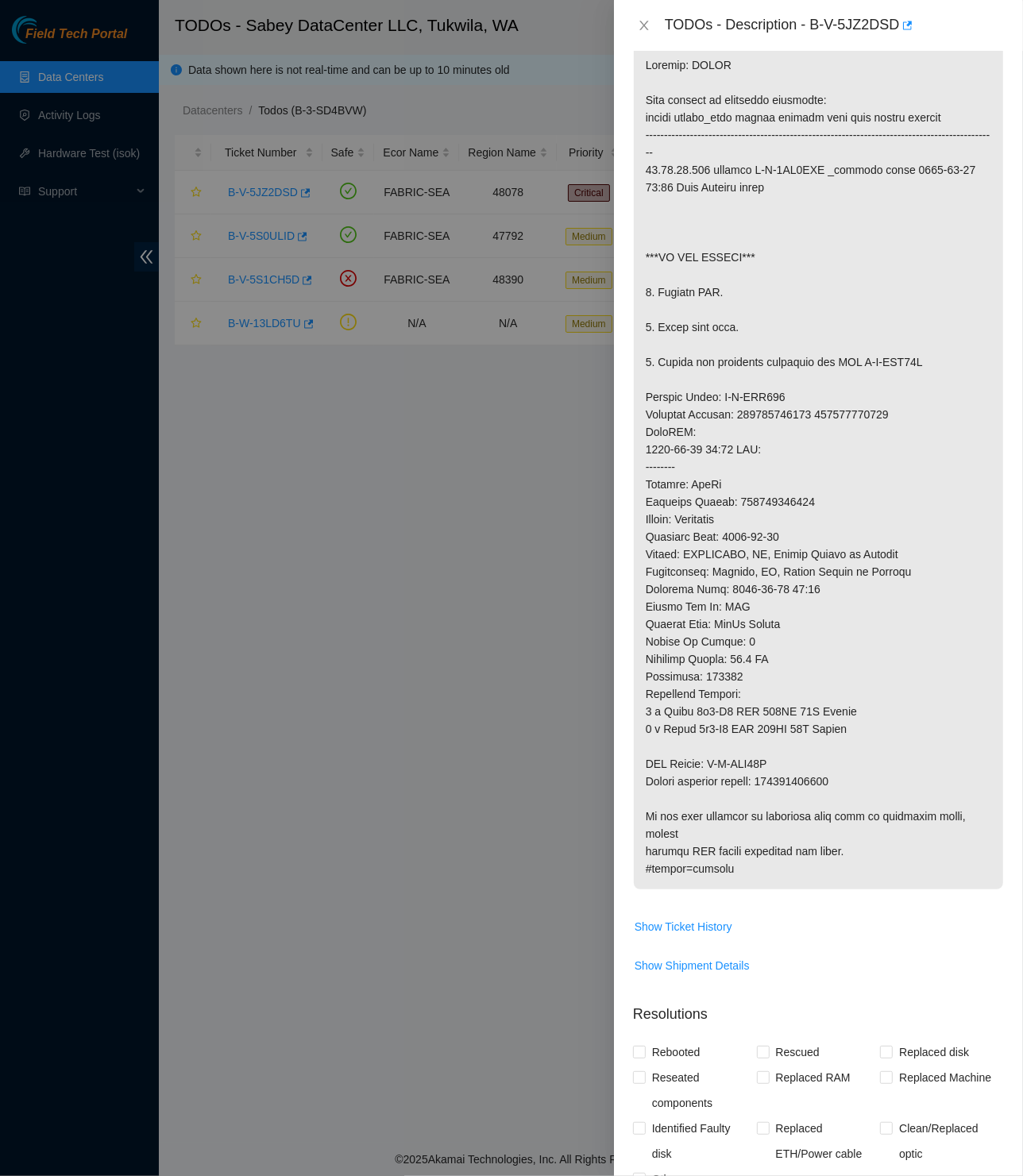 scroll, scrollTop: 247, scrollLeft: 0, axis: vertical 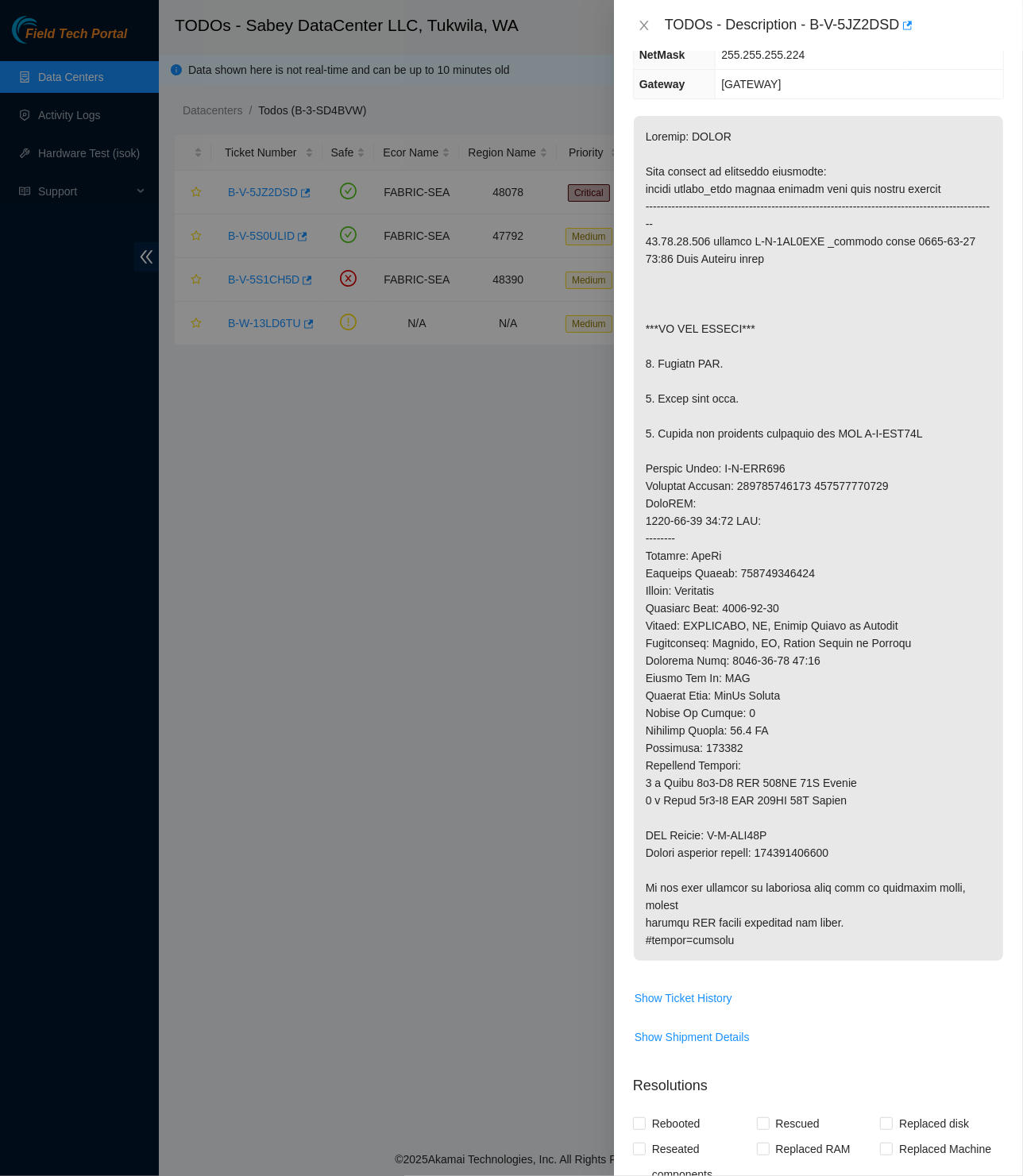click 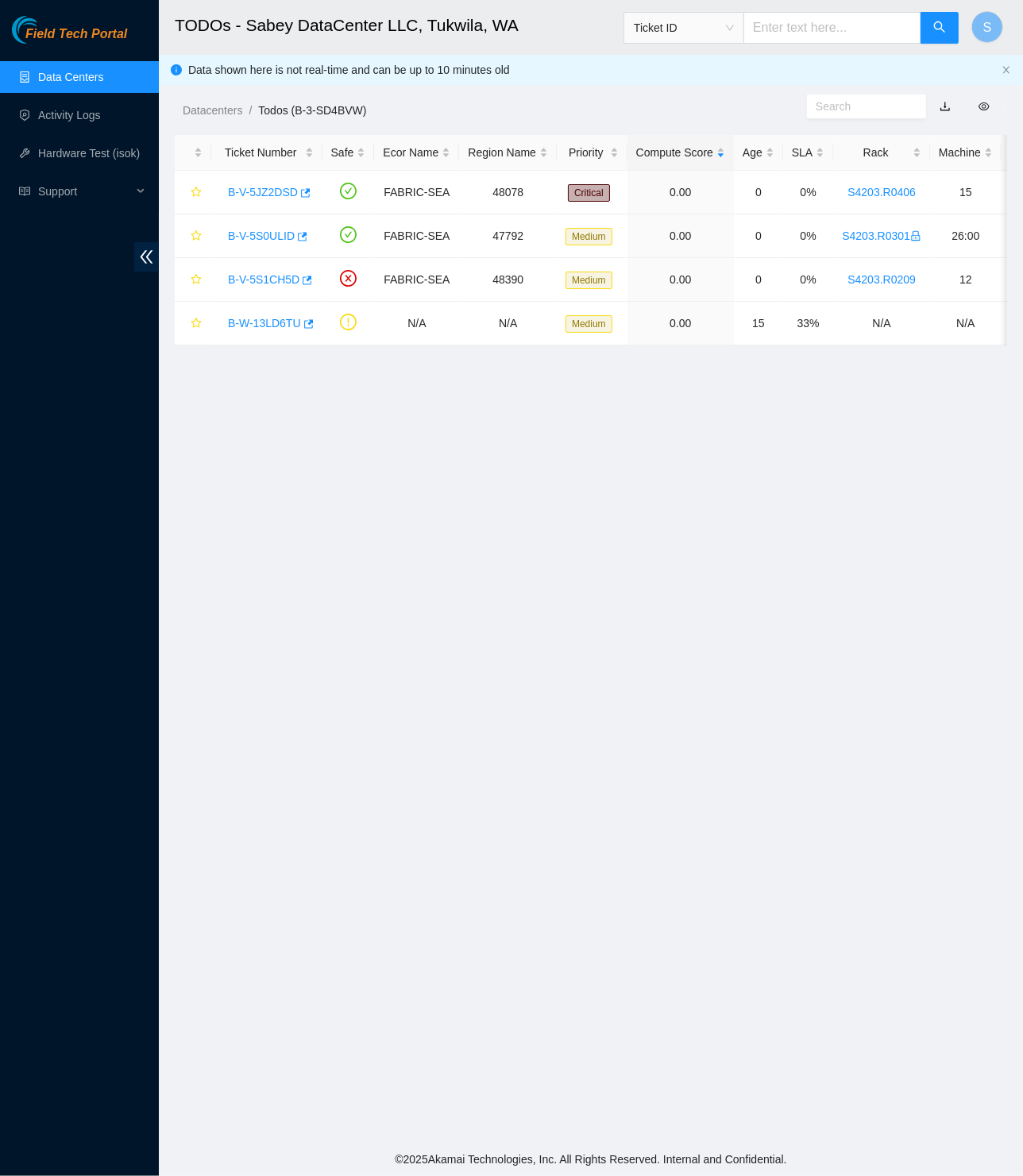 click on "TODOs - Sabey DataCenter LLC, Tukwila, WA    Ticket ID S Data shown here is not real-time and can be up to 10 minutes old Datacenters / Todos (B-3-SD4BVW) / Ticket Number Safe Ecor Name Region Name Priority Compute Score Age SLA Rack Machine IP Address Serial Number Server Type                               B-V-5JZ2DSD FABRIC-SEA 48078 Critical 0.00 0 0%  S4203.R0406    15 23.32.14.242 AK105665 Synnex 1x2-X7 SSD 480GB 64G Server {Foxconn}{Rev D}{Drive Swap-RAM Upgrade}   B-V-5S0ULID FABRIC-SEA 47792 Medium 0.00 0 0% S4203.R0301  26:00 23.46.28.152 CT-4180801-00177-N0 Ciara 1x6-X8 SSD-E Server {Rev F}   B-V-5S1CH5D FABRIC-SEA 48390 Medium 0.00 0 0%  S4203.R0209    12 23.221.51.207 CT-4210111-01009 Ciara 1.5x18-X7 LCS 64G Server {Rev K}   B-W-13LD6TU N/A N/A Medium 0.00 15 33% N/A N/A N/A 1827686 EXFO FTB-1V2 PRO OTDR" at bounding box center (591, 571) 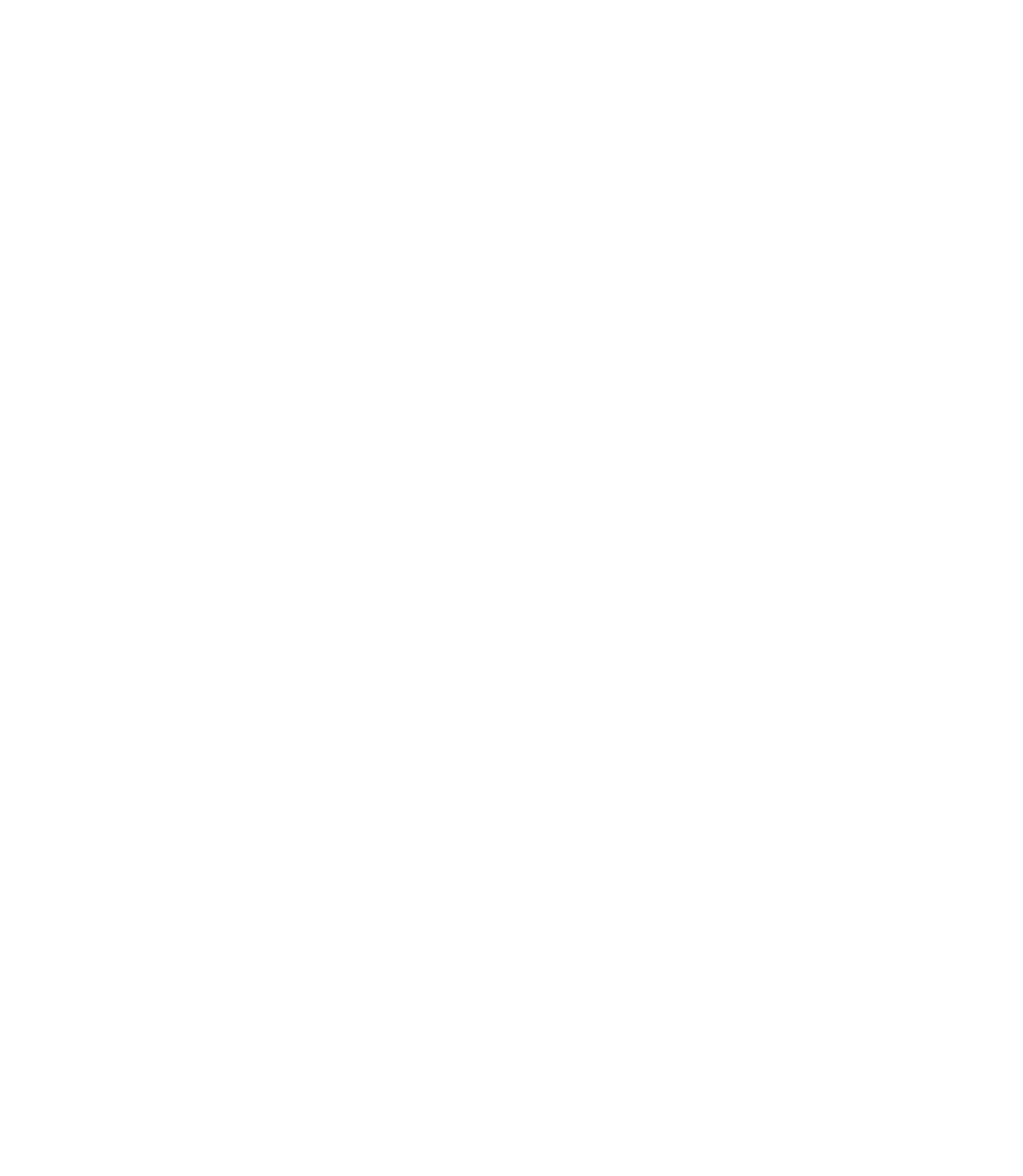 scroll, scrollTop: 0, scrollLeft: 0, axis: both 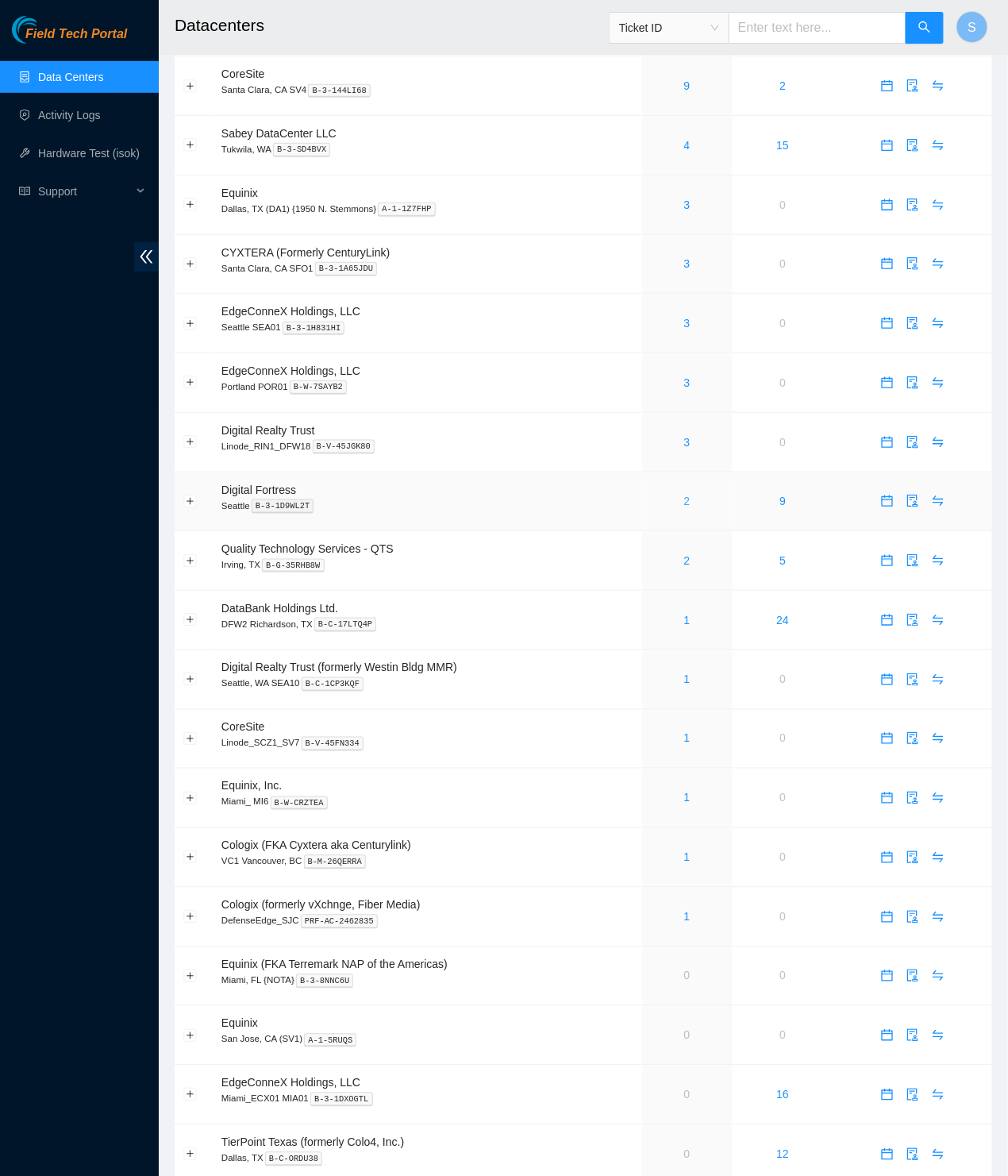 click on "2" at bounding box center [687, 501] 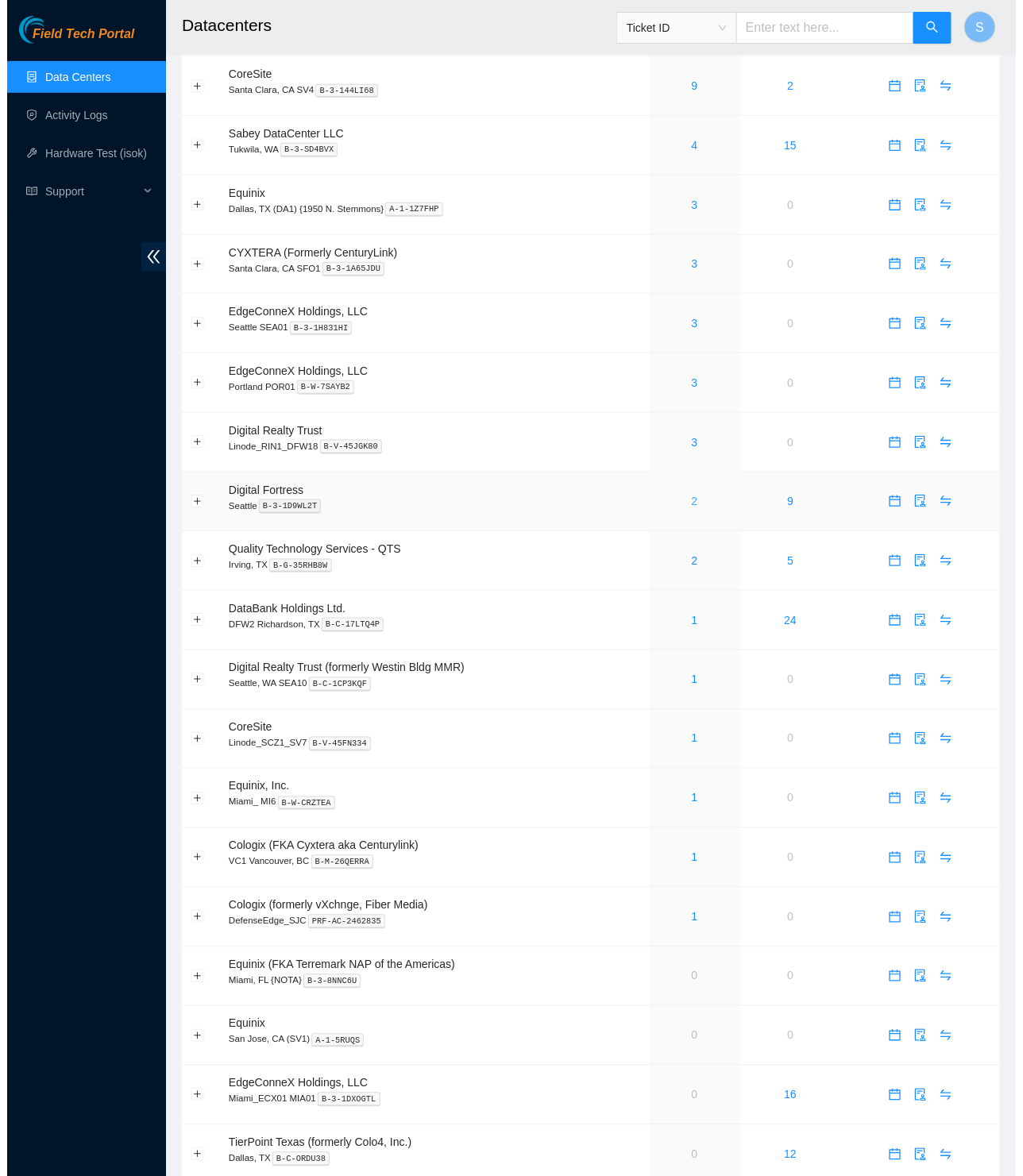 scroll, scrollTop: 0, scrollLeft: 0, axis: both 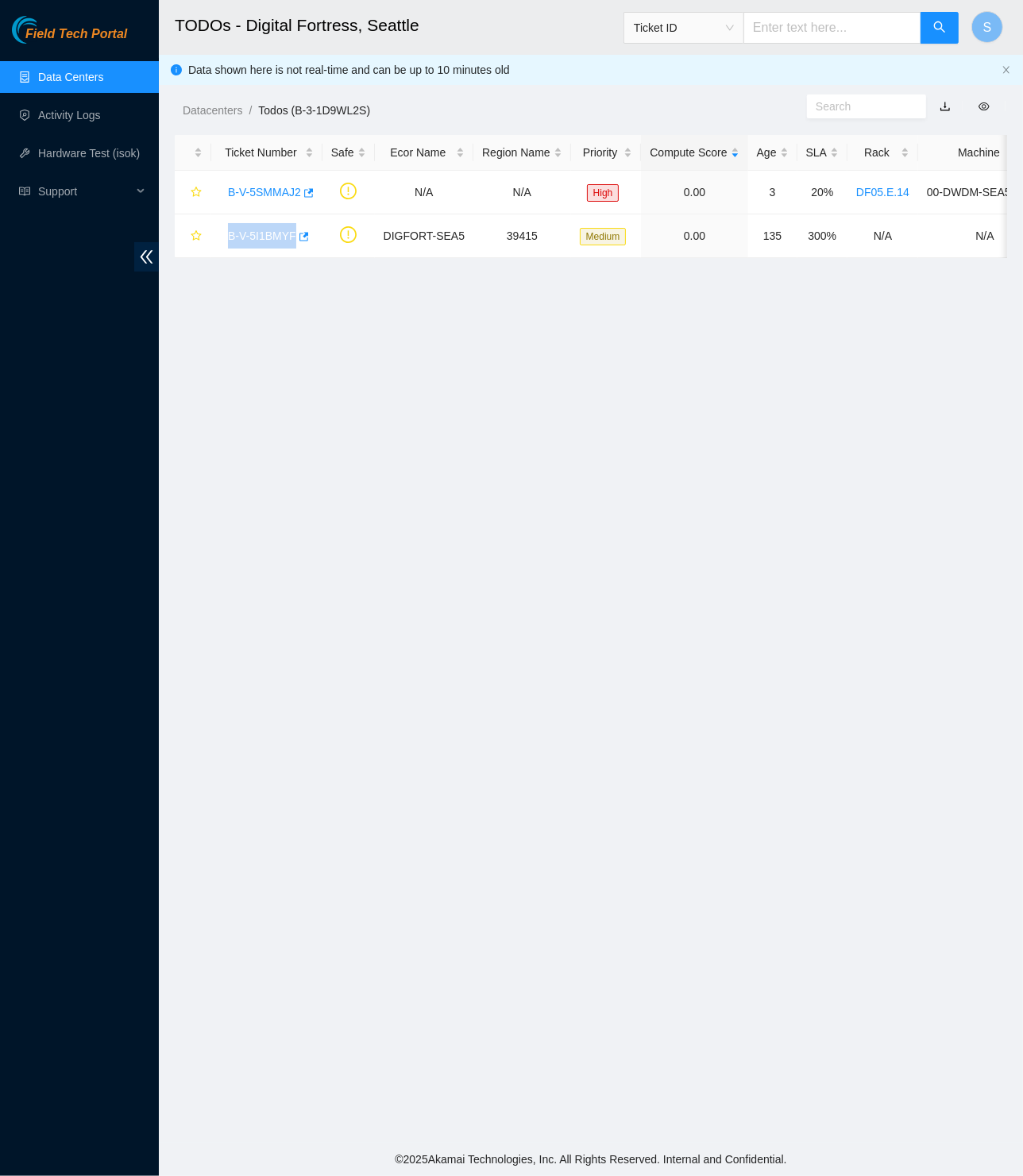 click on "Field Tech Portal" at bounding box center (76, 34) 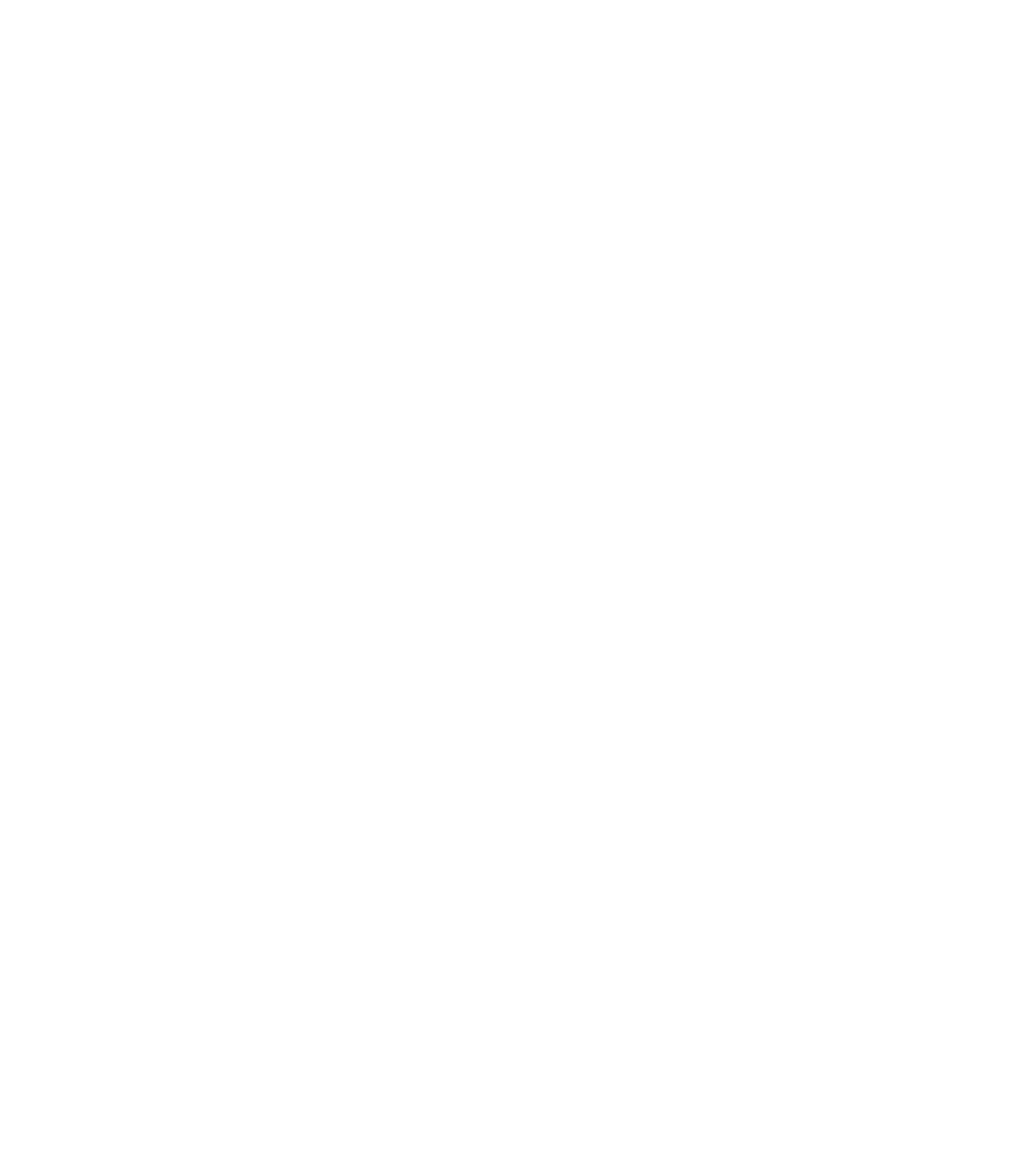 scroll, scrollTop: 0, scrollLeft: 0, axis: both 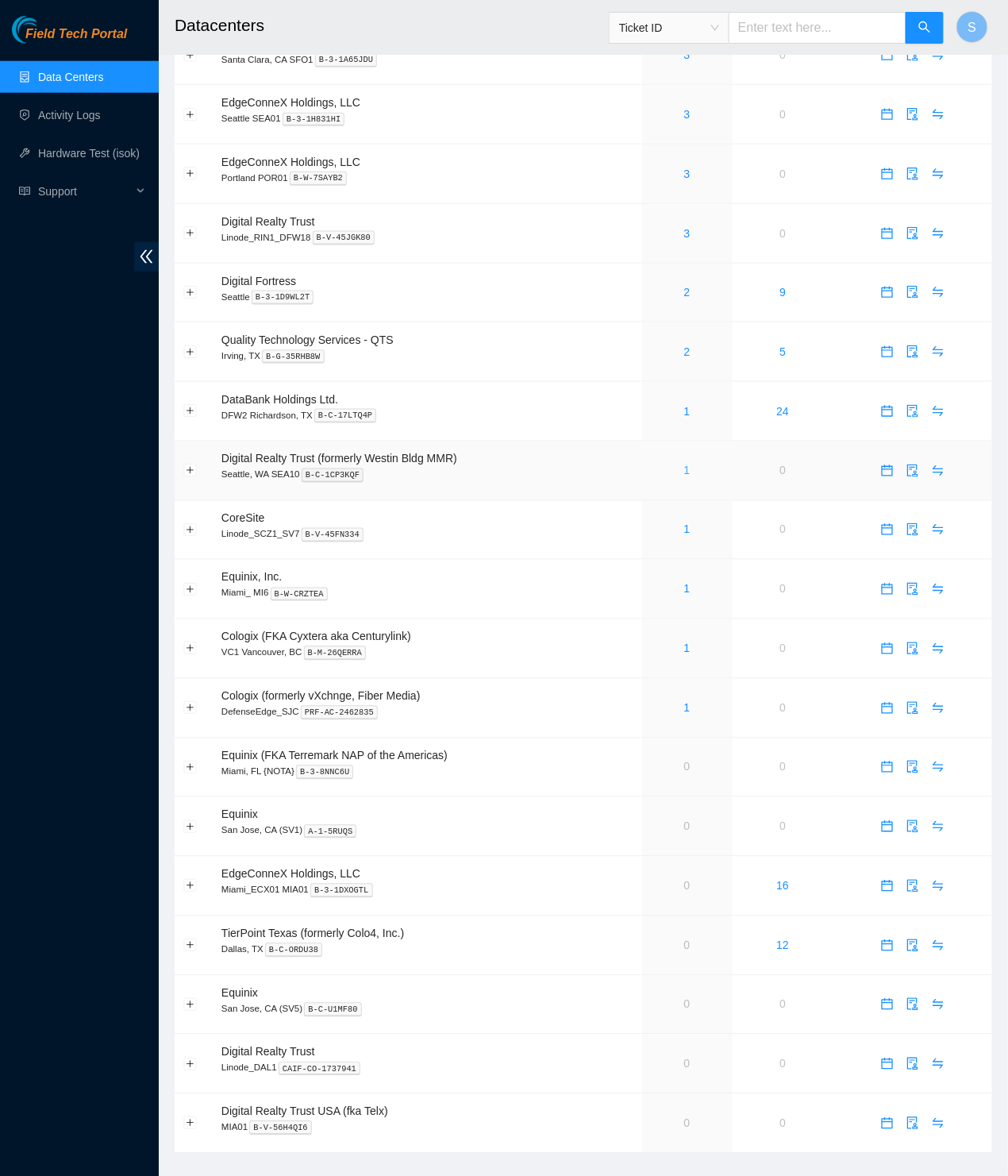 click on "1" at bounding box center (687, 471) 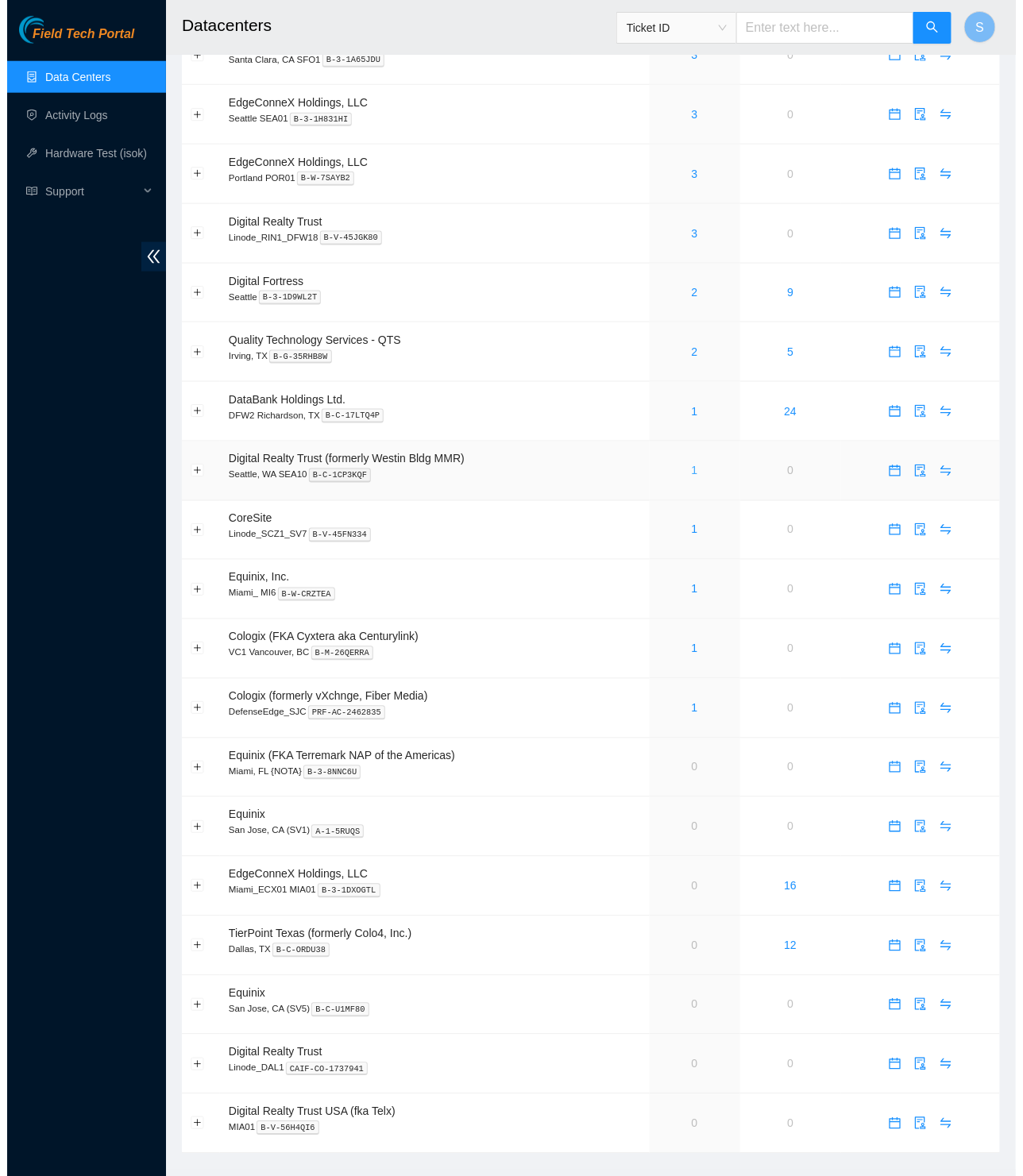 scroll, scrollTop: 0, scrollLeft: 0, axis: both 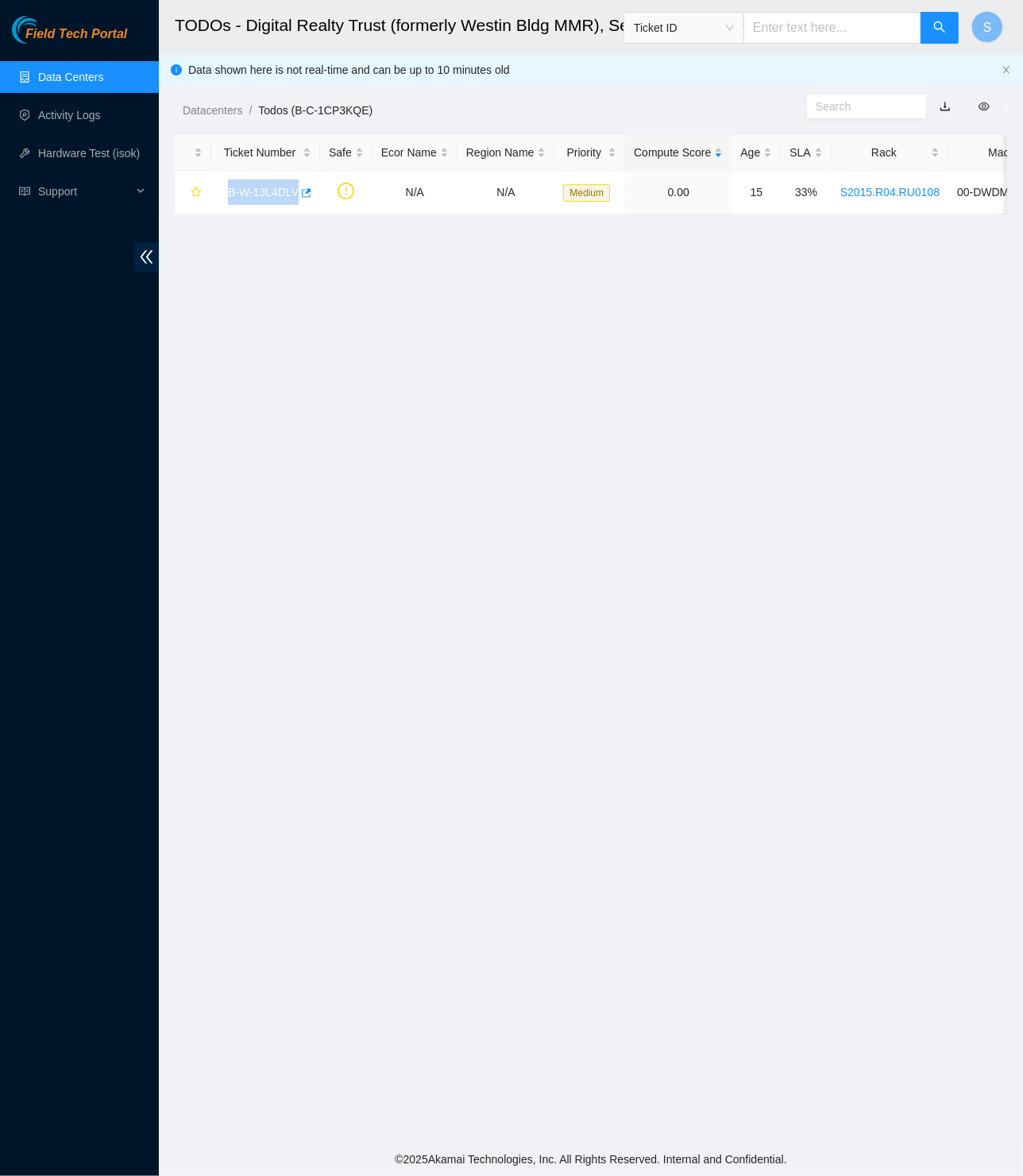 click on "Field Tech Portal" at bounding box center (76, 34) 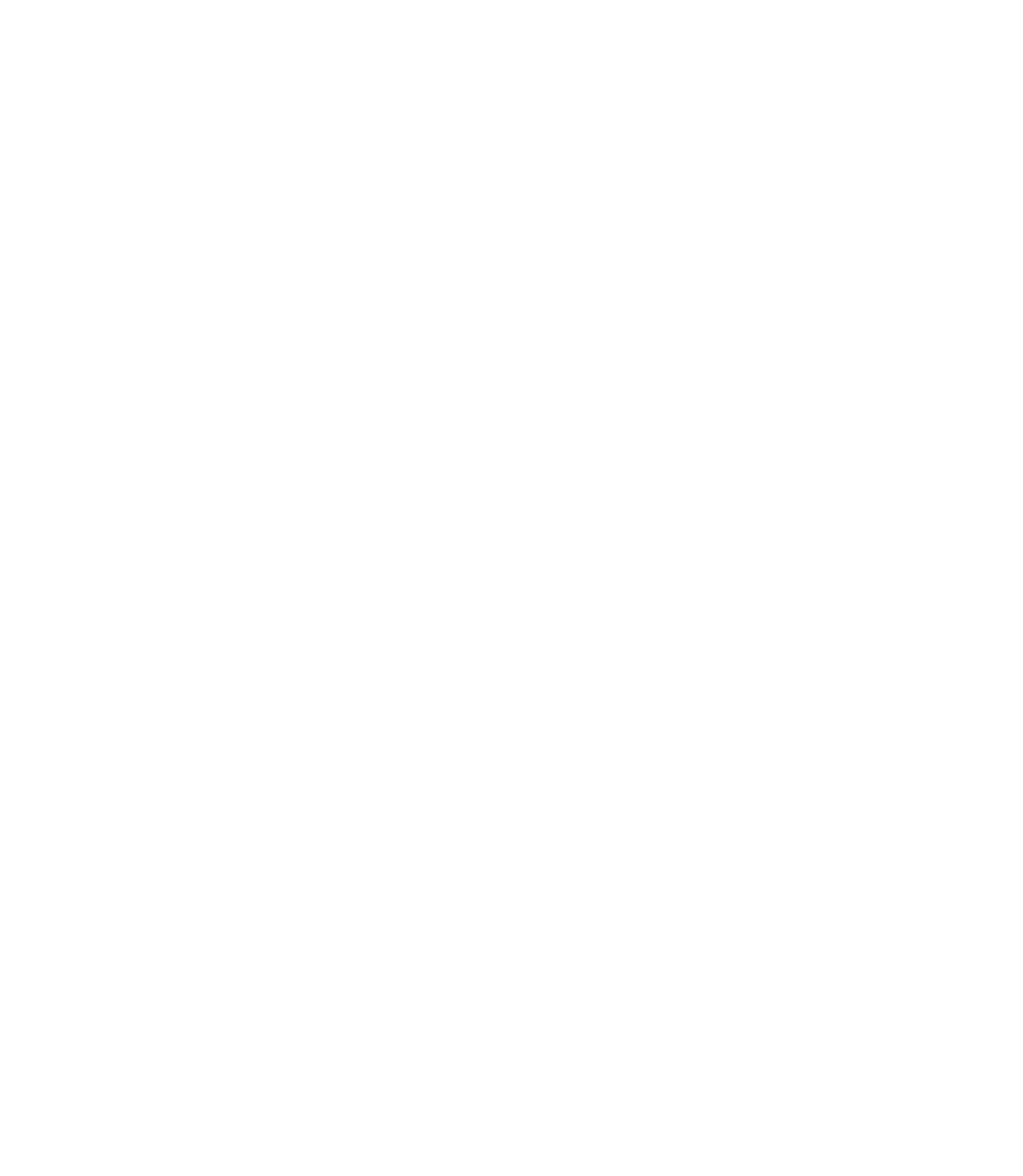 scroll, scrollTop: 0, scrollLeft: 0, axis: both 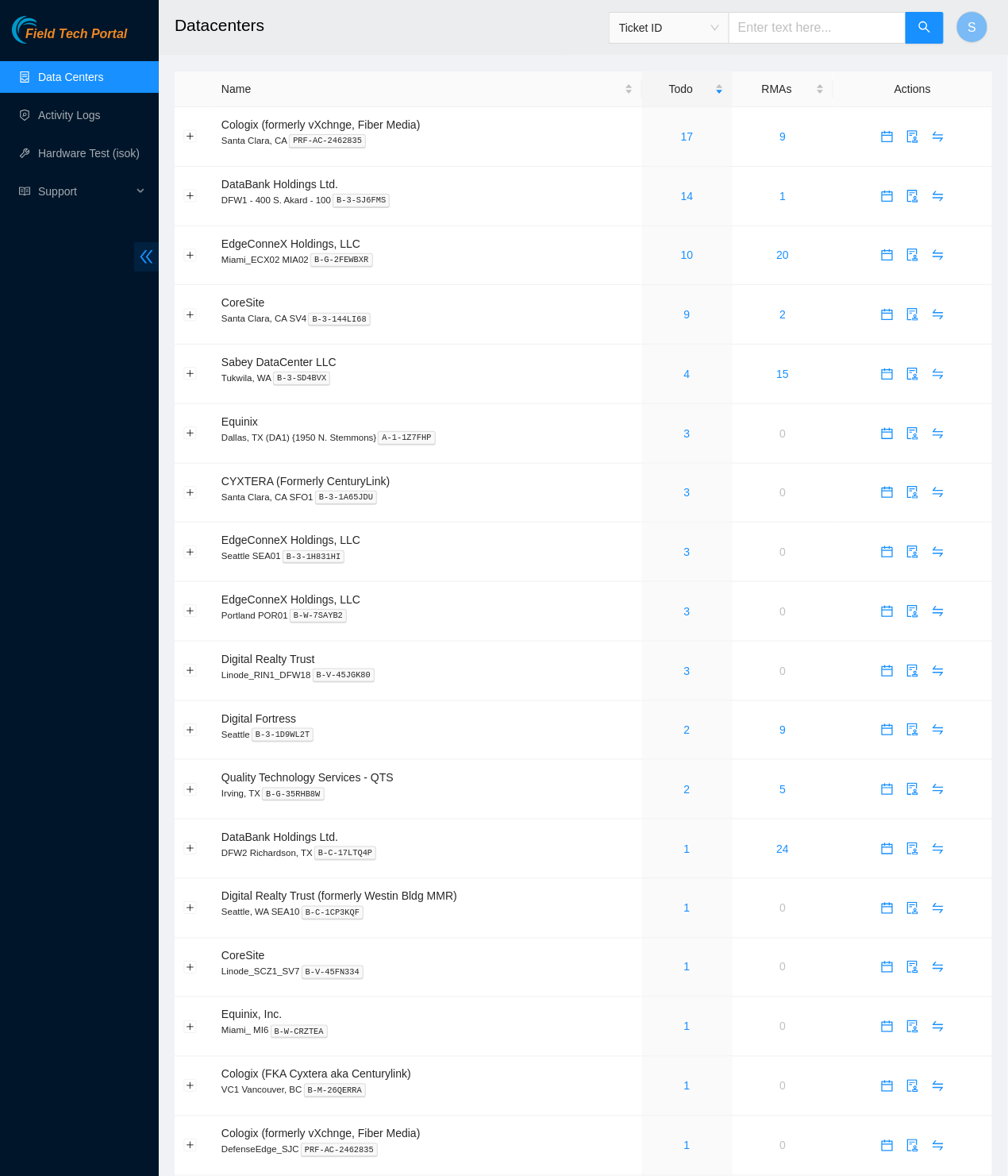 click 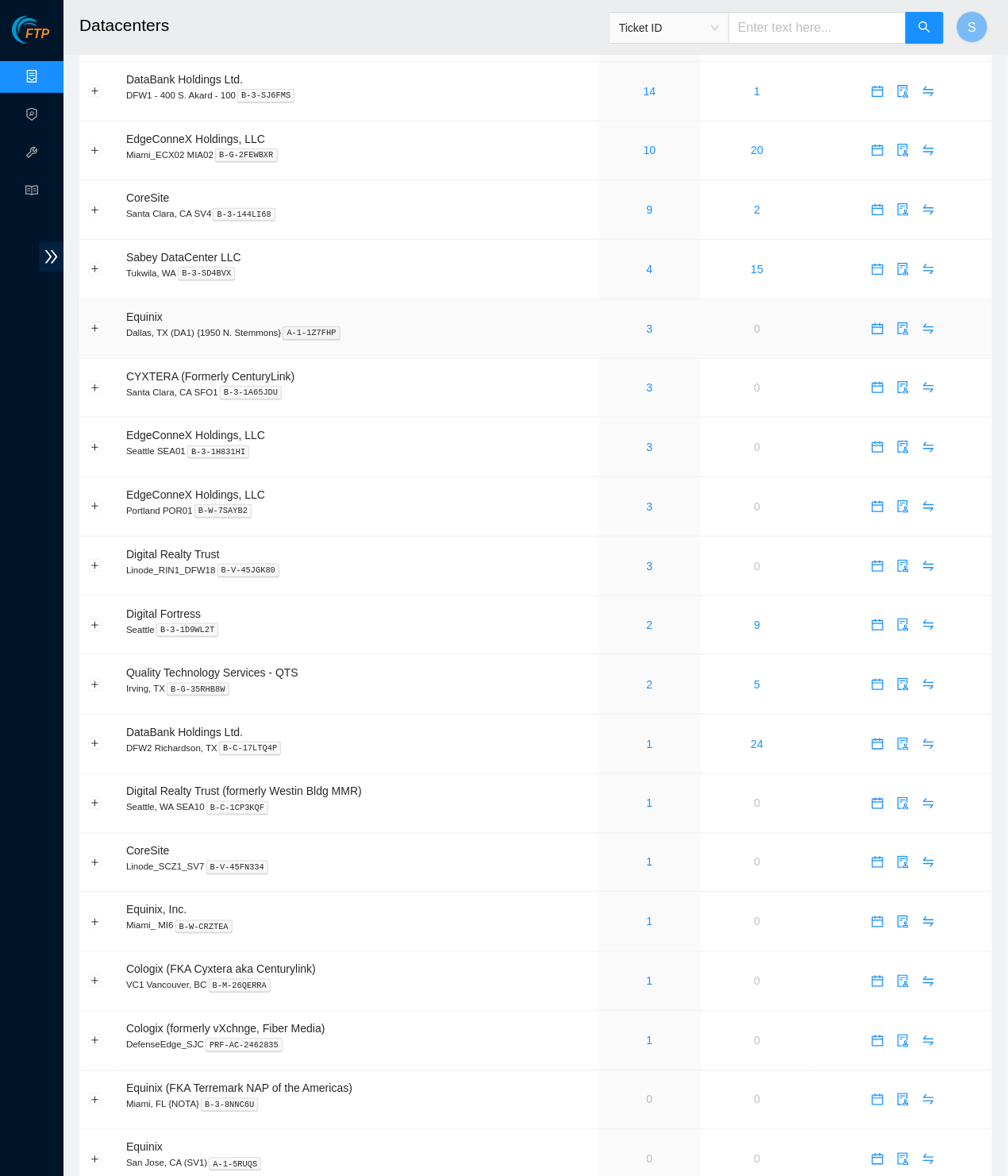scroll, scrollTop: 133, scrollLeft: 0, axis: vertical 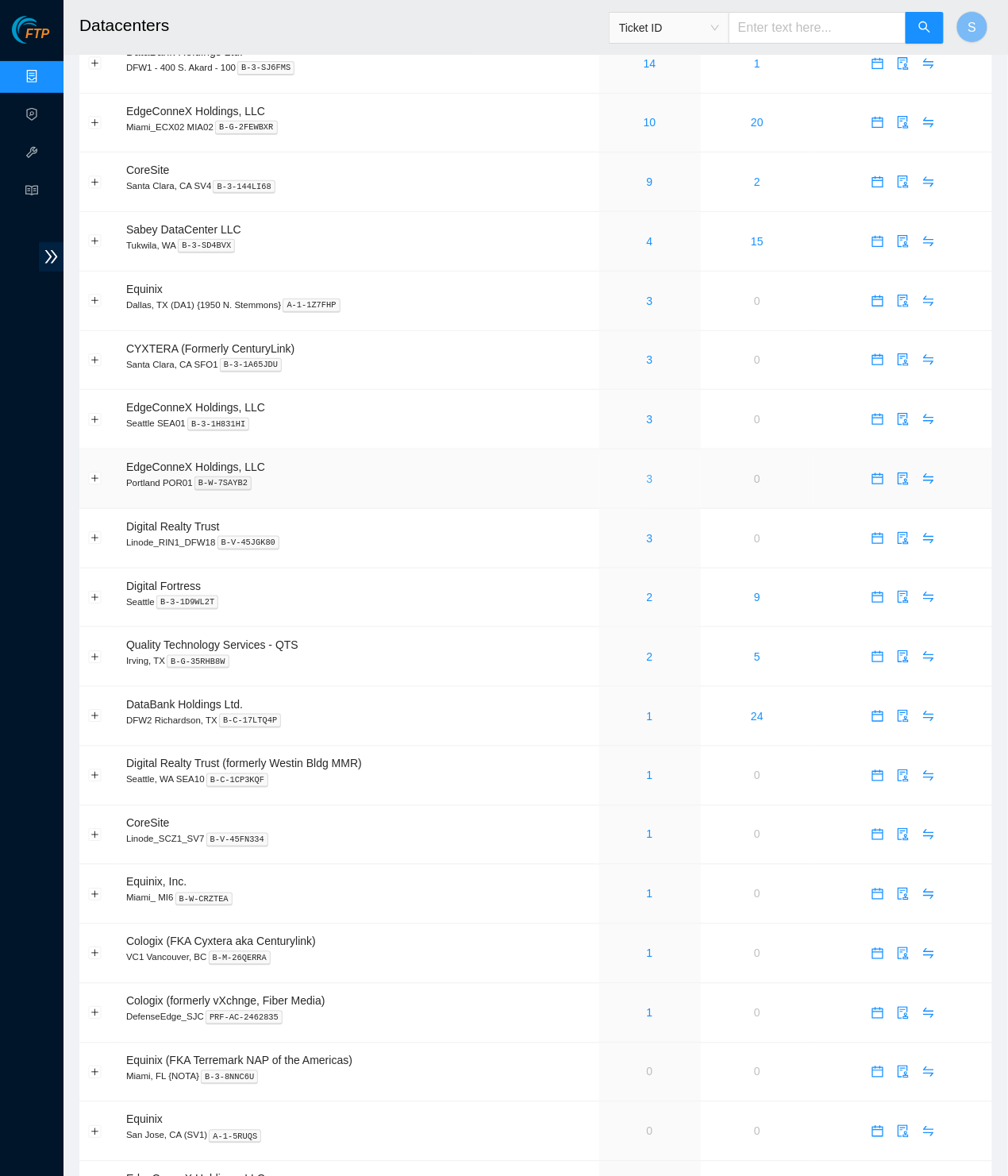 click on "3" at bounding box center (650, 479) 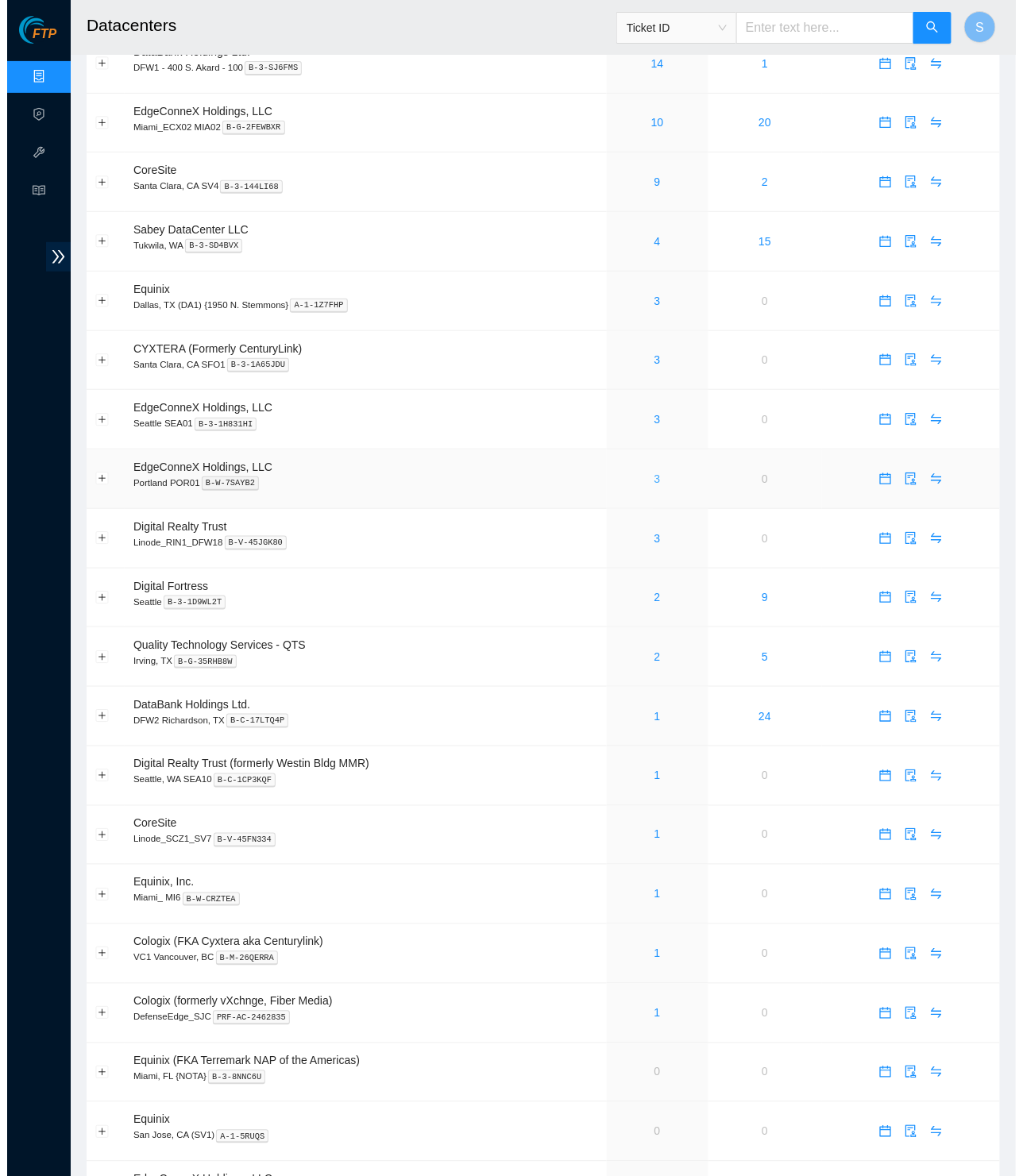 scroll, scrollTop: 0, scrollLeft: 0, axis: both 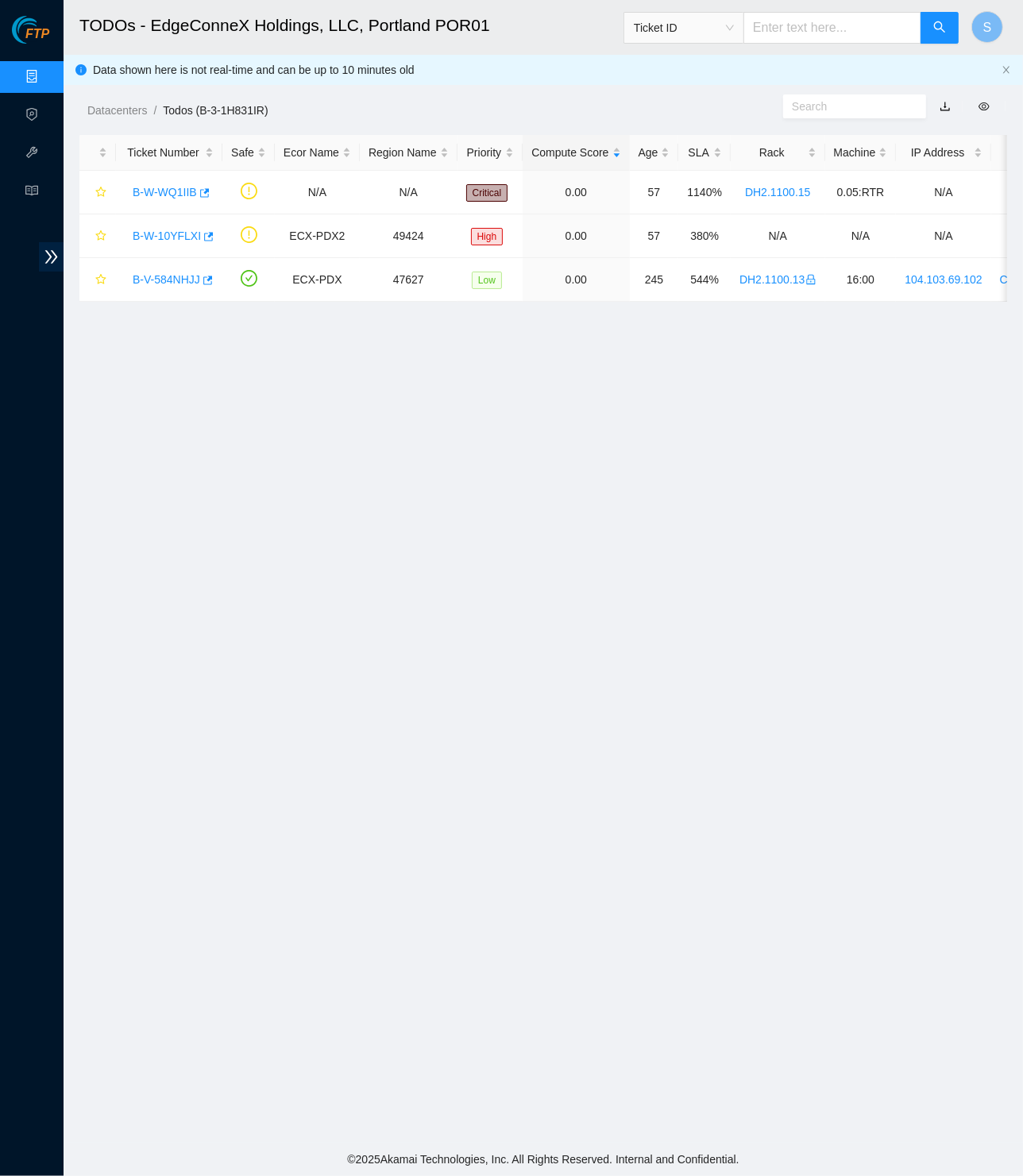 click on "FTP" at bounding box center (37, 34) 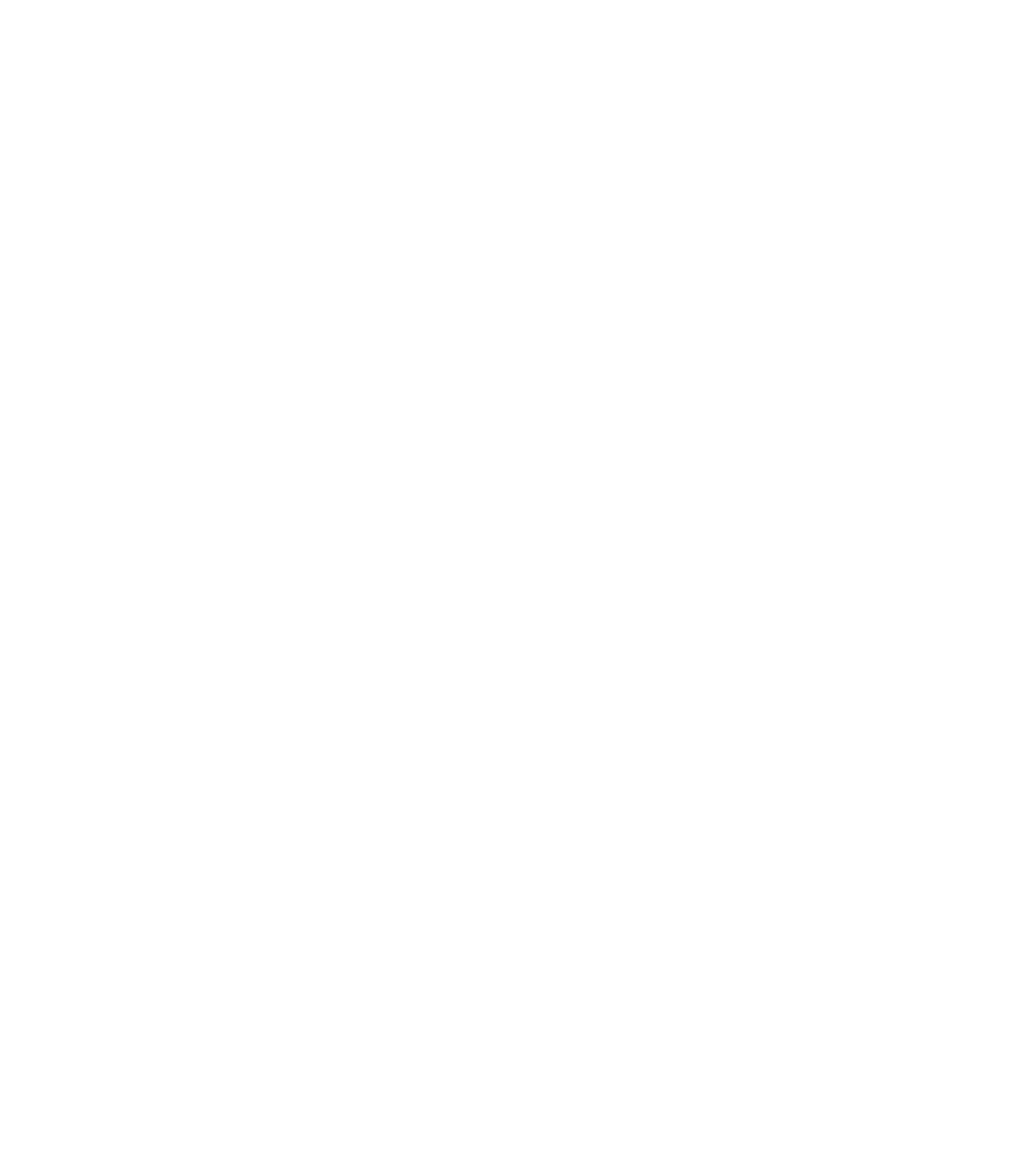 scroll, scrollTop: 0, scrollLeft: 0, axis: both 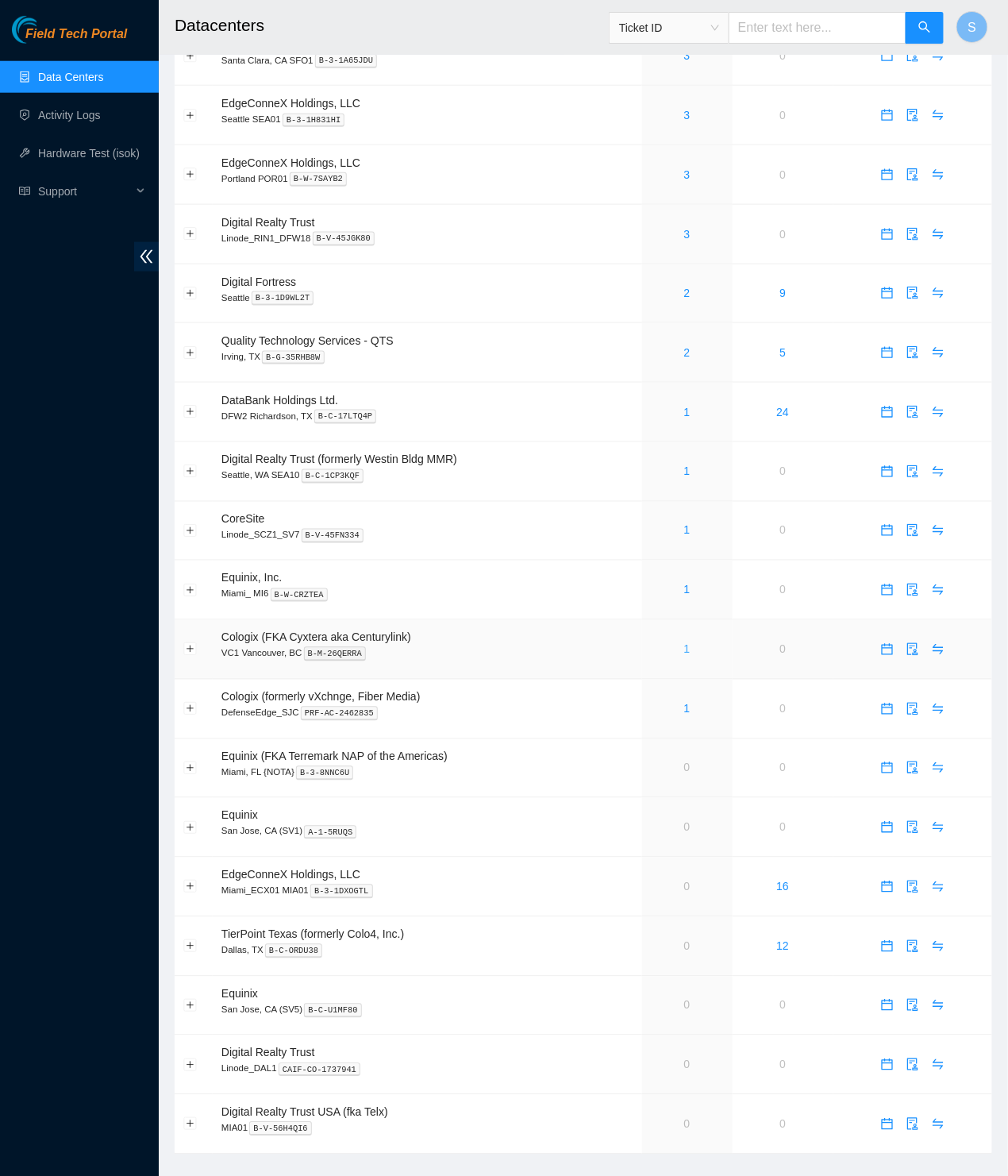 click on "1" at bounding box center (687, 650) 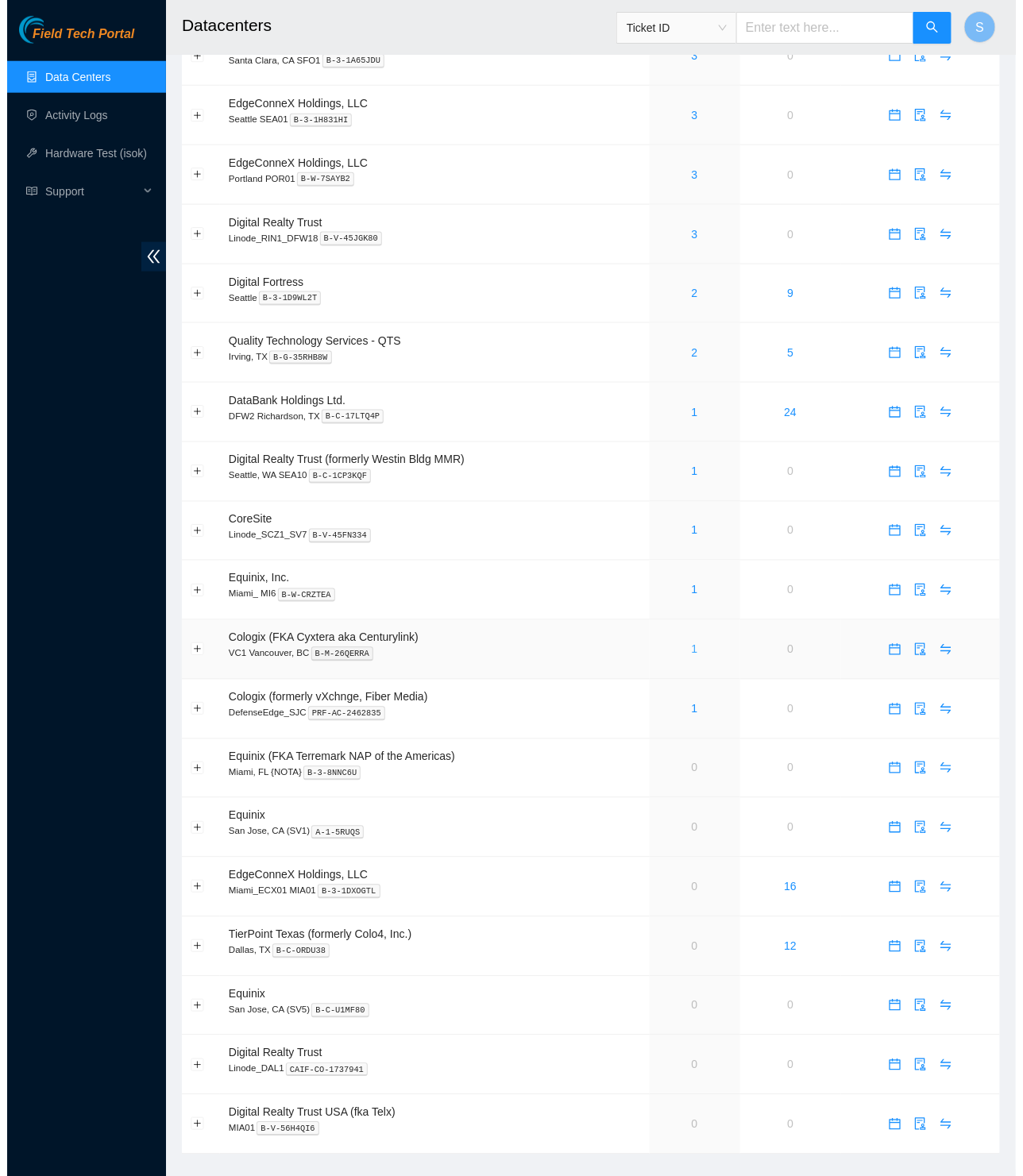 scroll, scrollTop: 0, scrollLeft: 0, axis: both 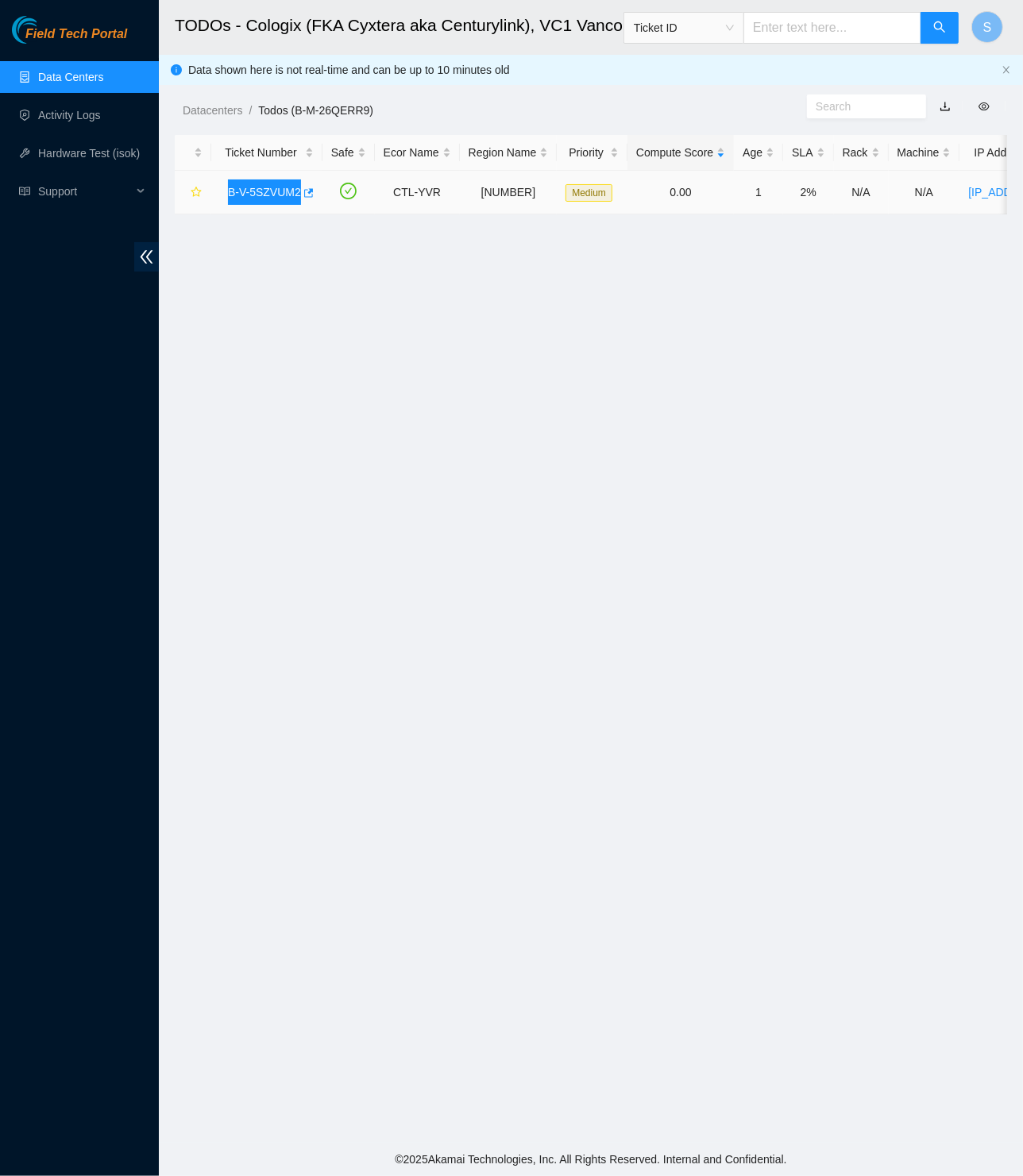 drag, startPoint x: 859, startPoint y: 382, endPoint x: 267, endPoint y: 198, distance: 619.9355 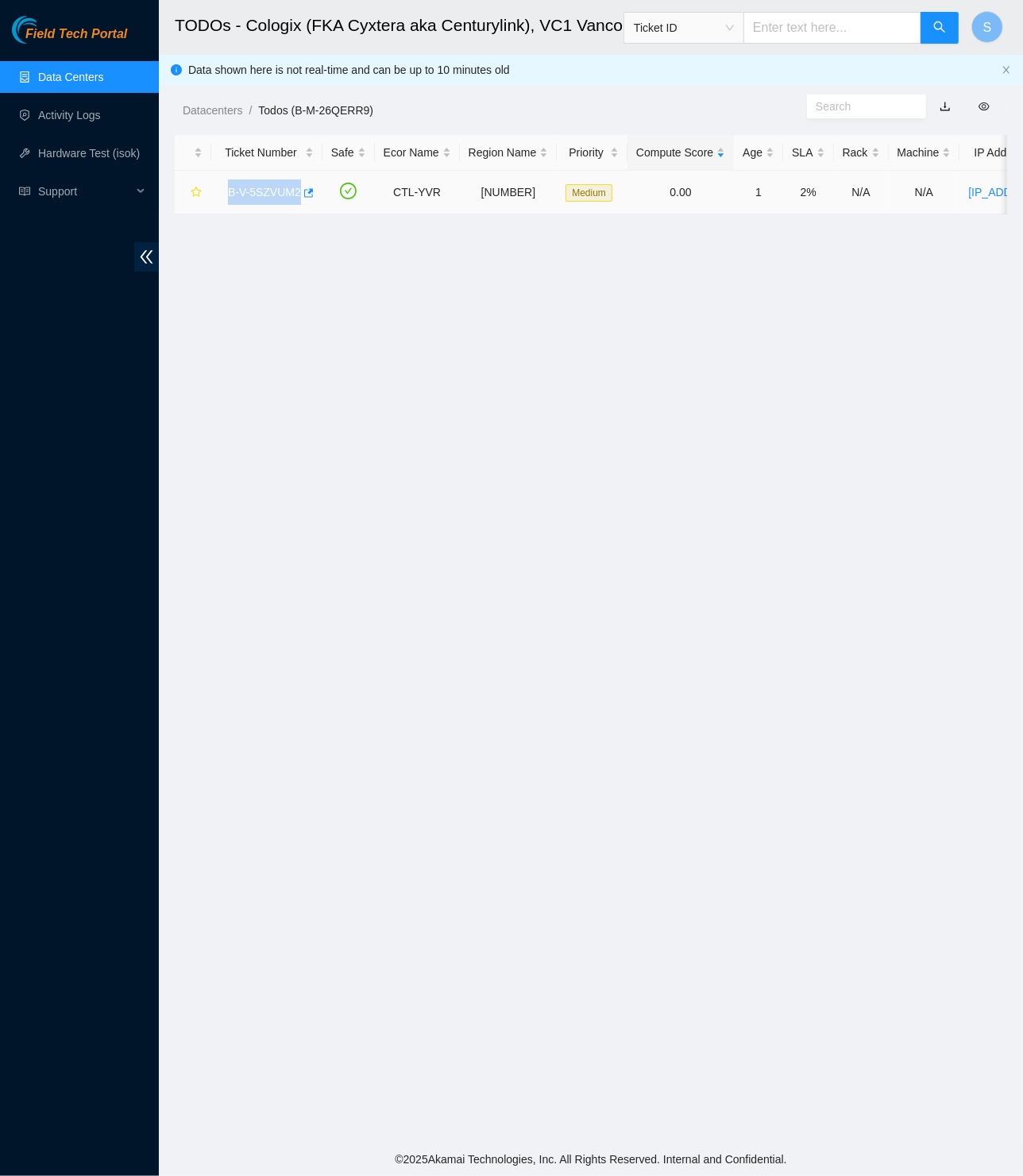 click on "B-V-5SZVUM2" at bounding box center (264, 192) 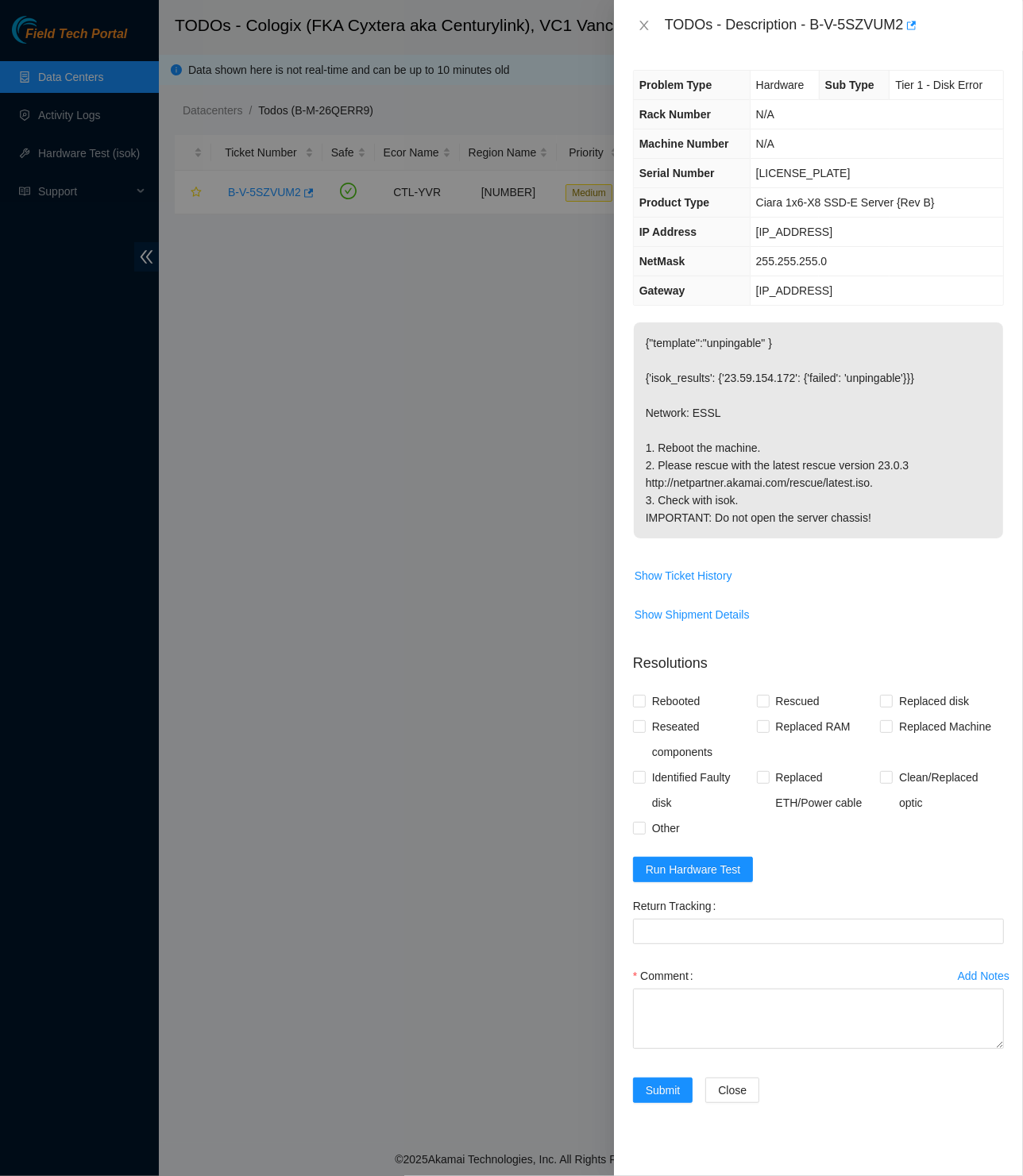 click at bounding box center [512, 588] 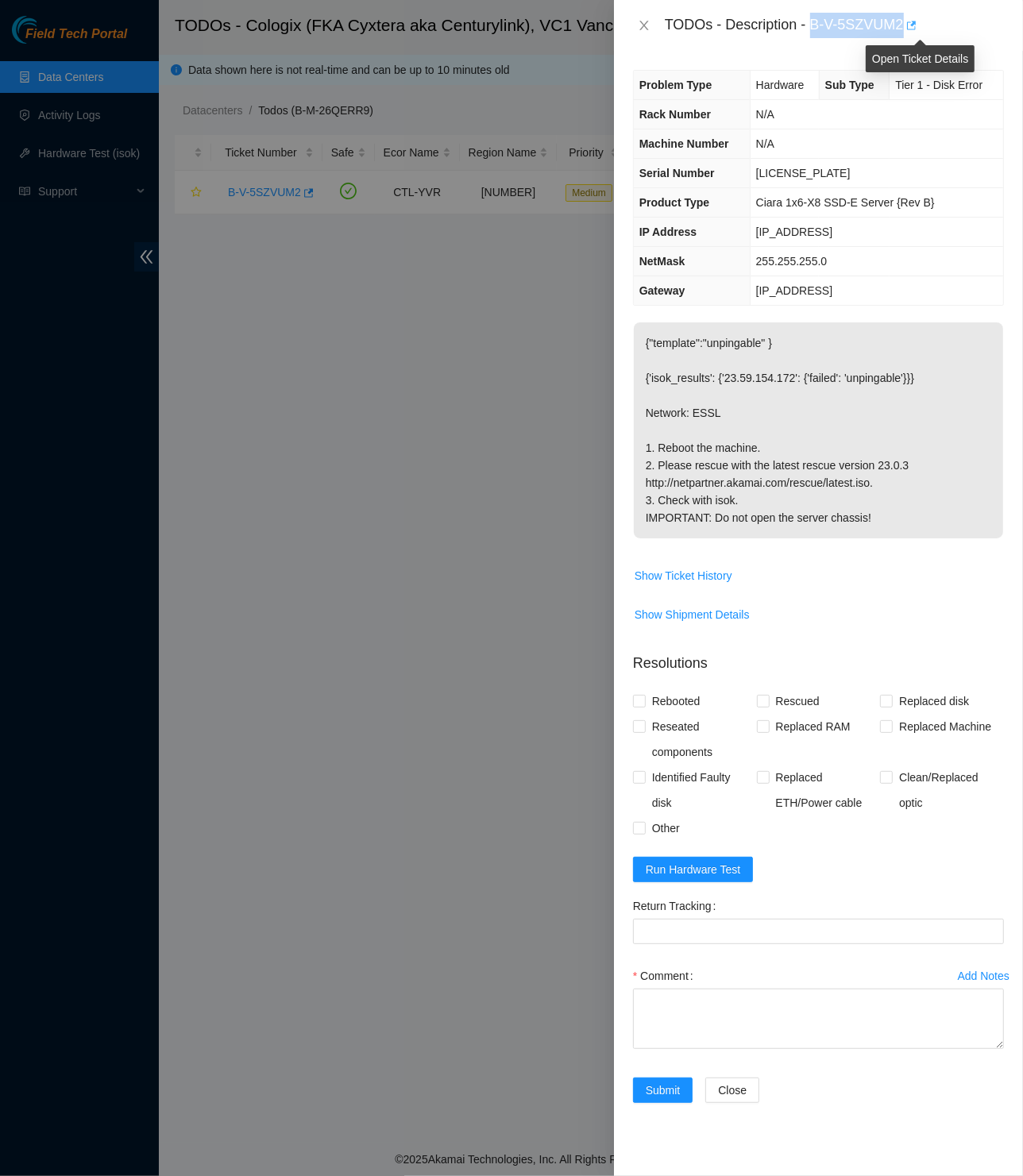 drag, startPoint x: 819, startPoint y: 20, endPoint x: 918, endPoint y: 27, distance: 99.24717 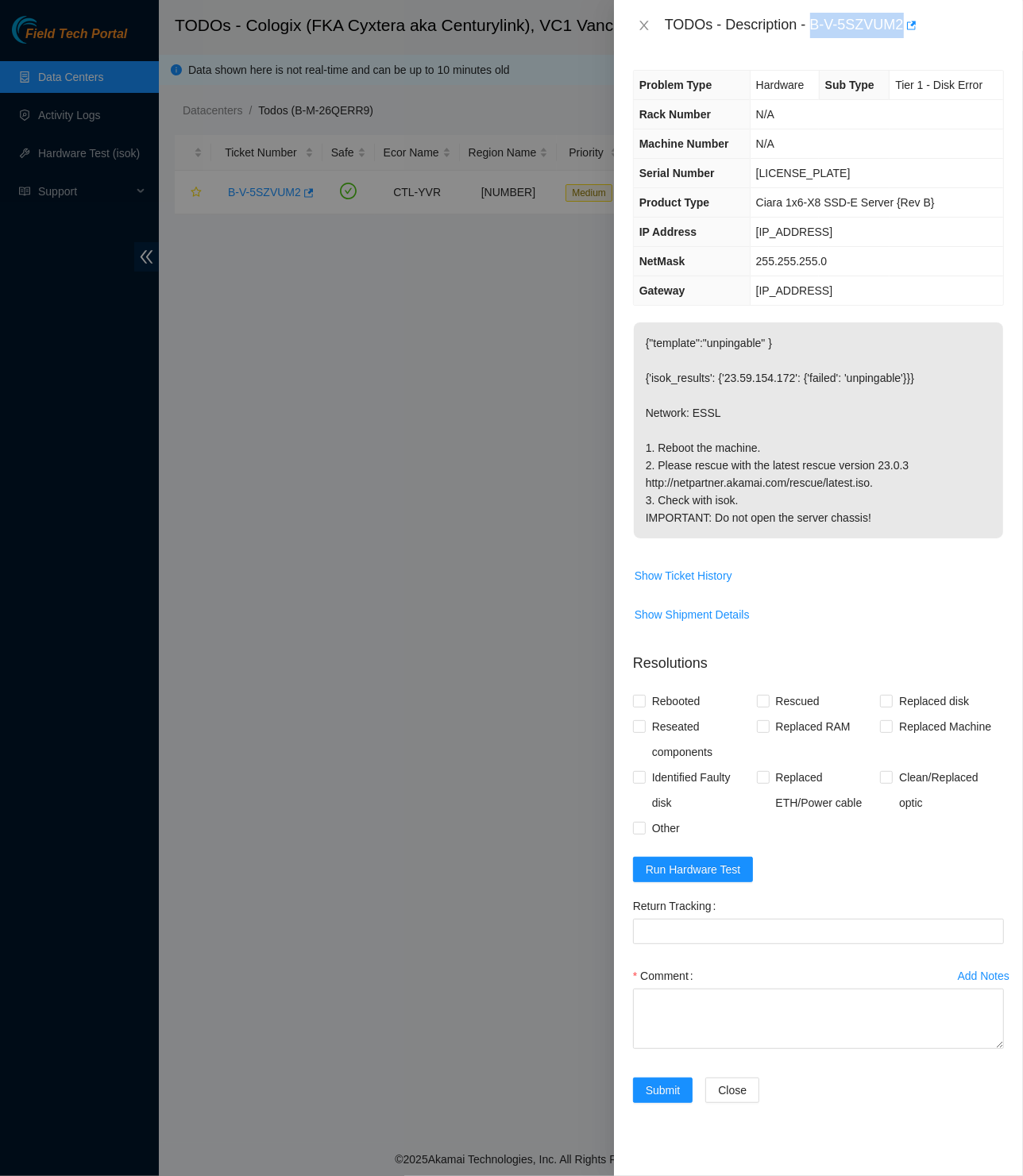 copy on "B-V-5SZVUM2" 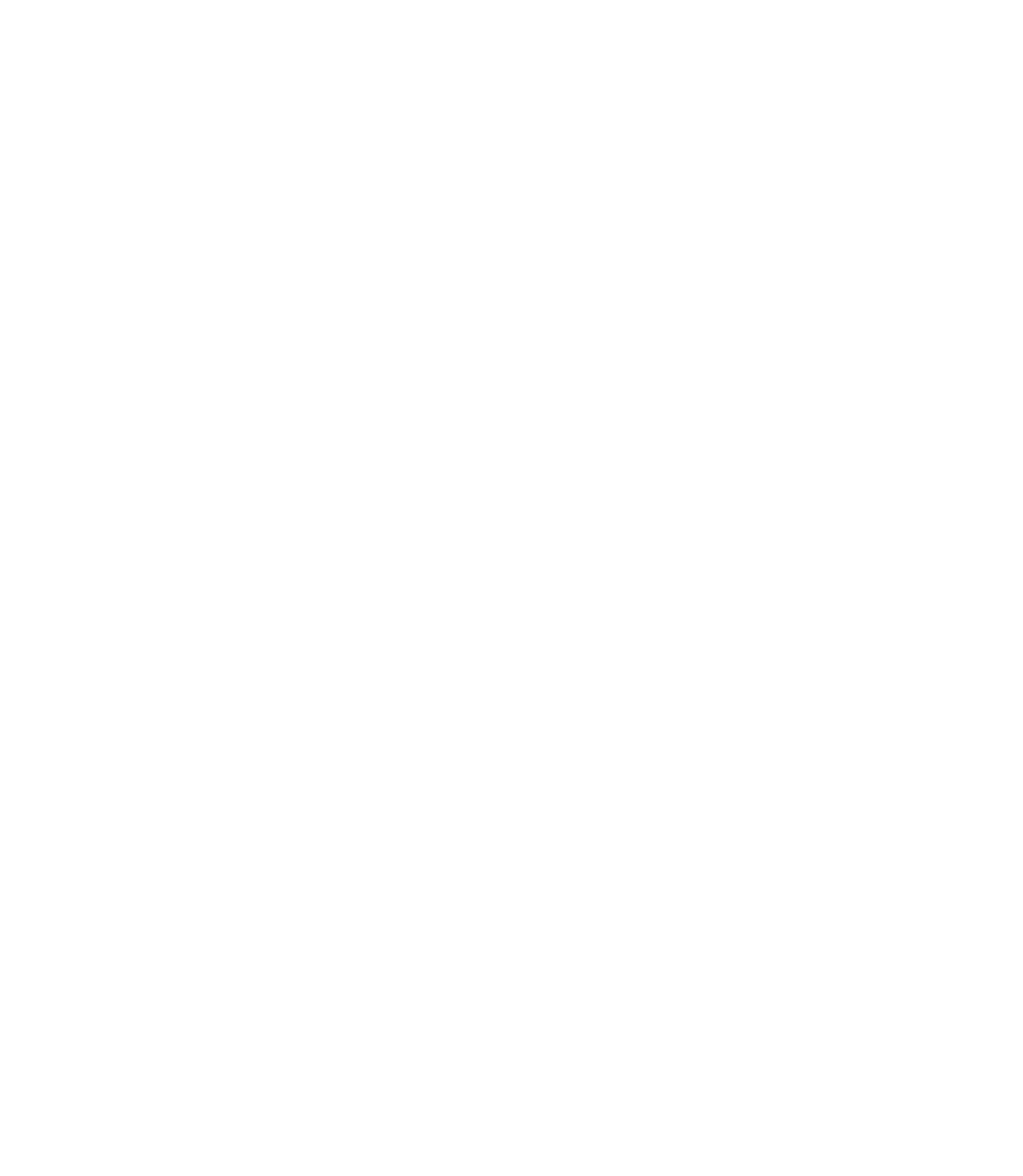scroll, scrollTop: 0, scrollLeft: 0, axis: both 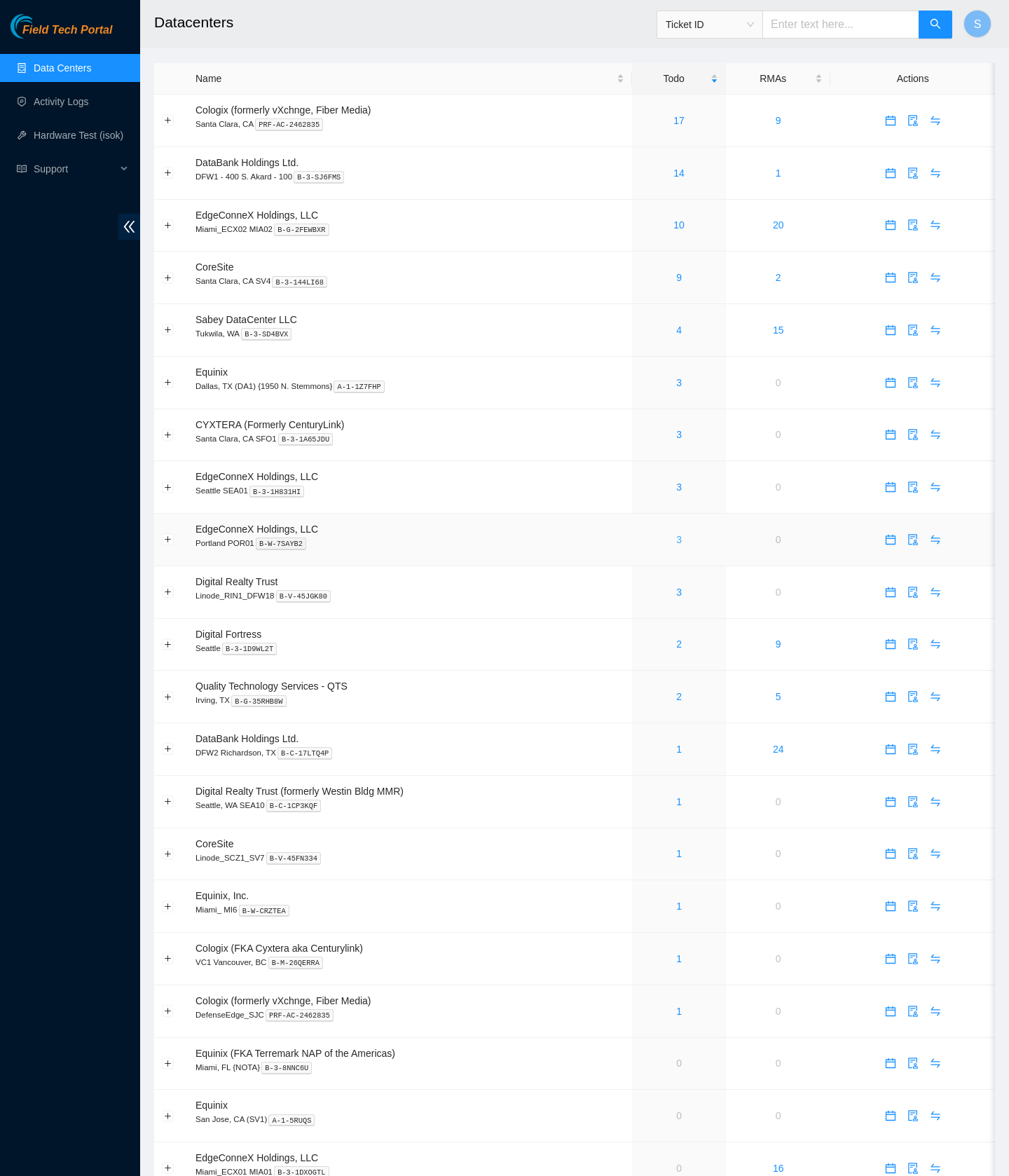 click on "3" at bounding box center (679, 540) 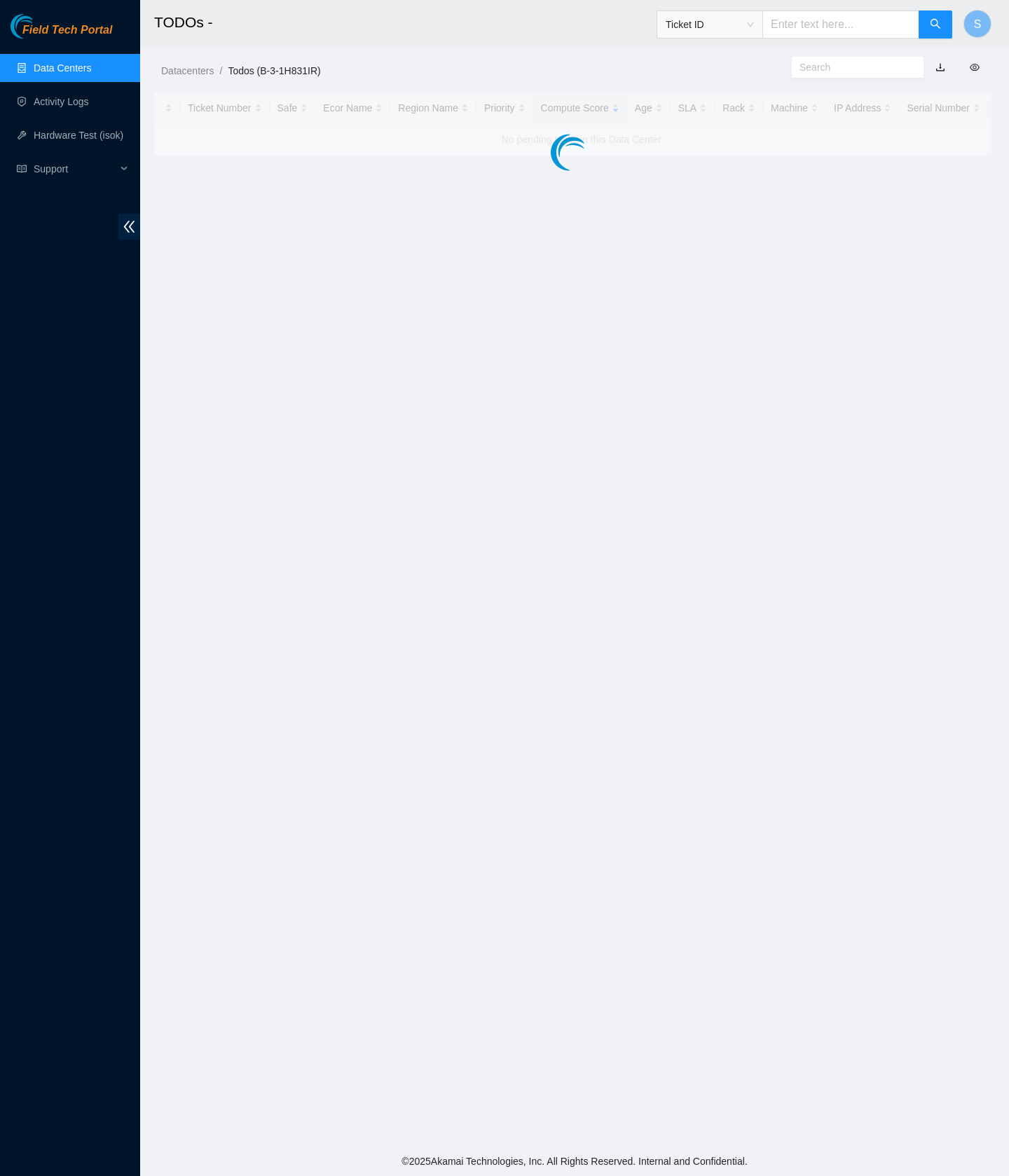 click on "TODOs -     Ticket ID S Datacenters / Todos (B-3-1H831IR) /   Ticket Number Safe Ecor Name Region Name Priority Compute Score Age SLA Rack Machine IP Address Serial Number Server Type                             No pending tasks in this Data Center" at bounding box center [575, 573] 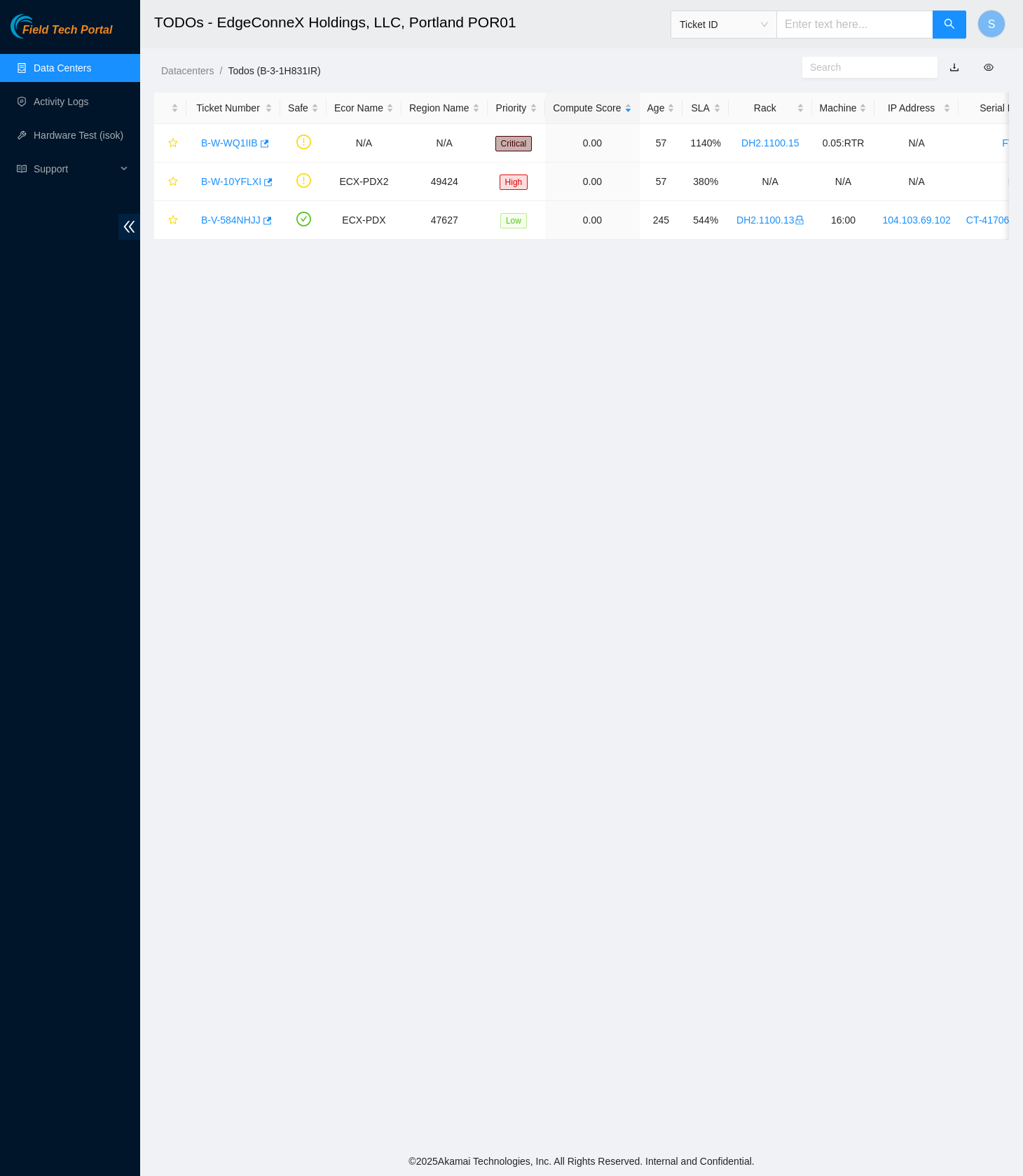 click on "Field Tech Portal" at bounding box center [67, 30] 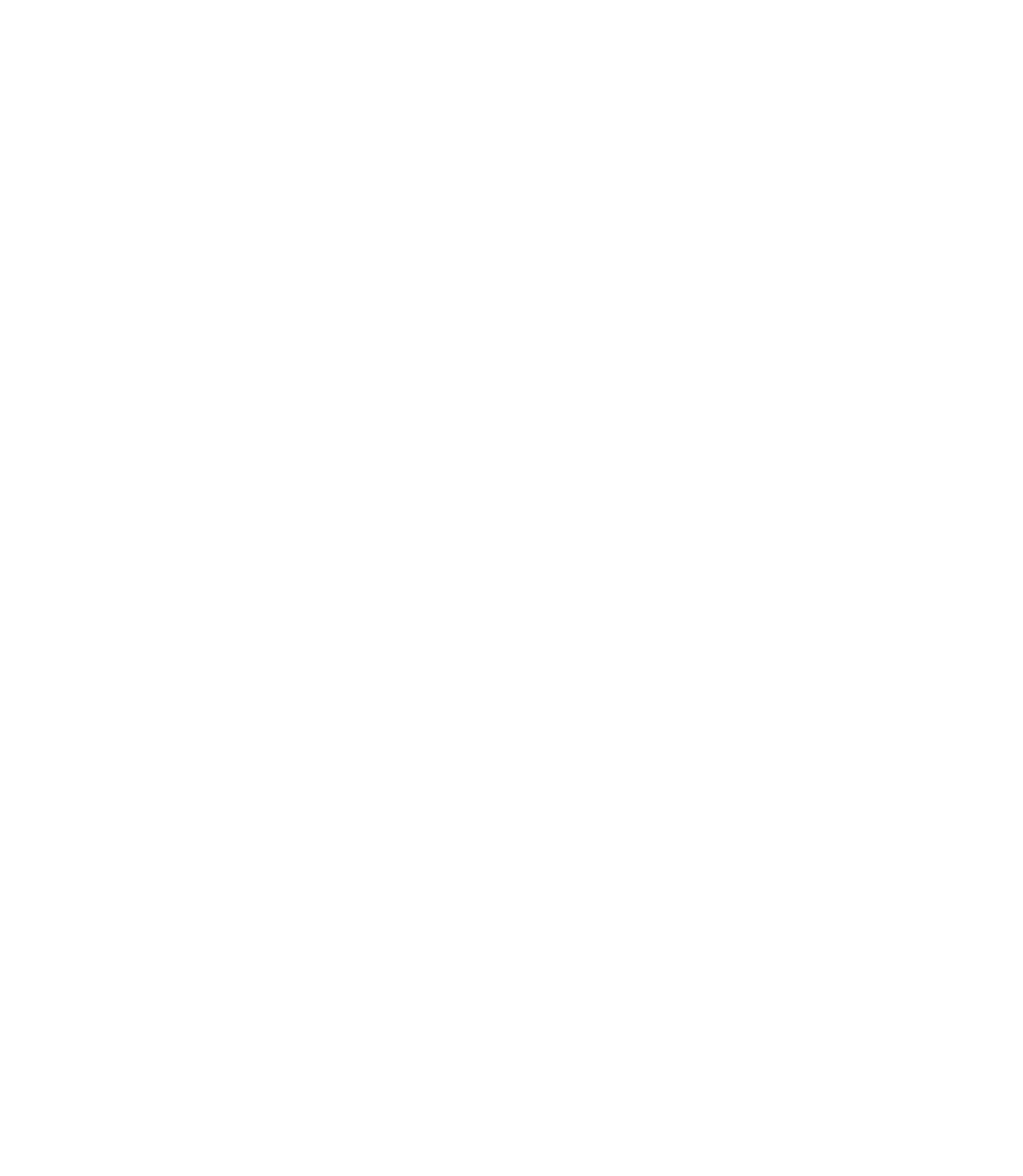 scroll, scrollTop: 0, scrollLeft: 0, axis: both 